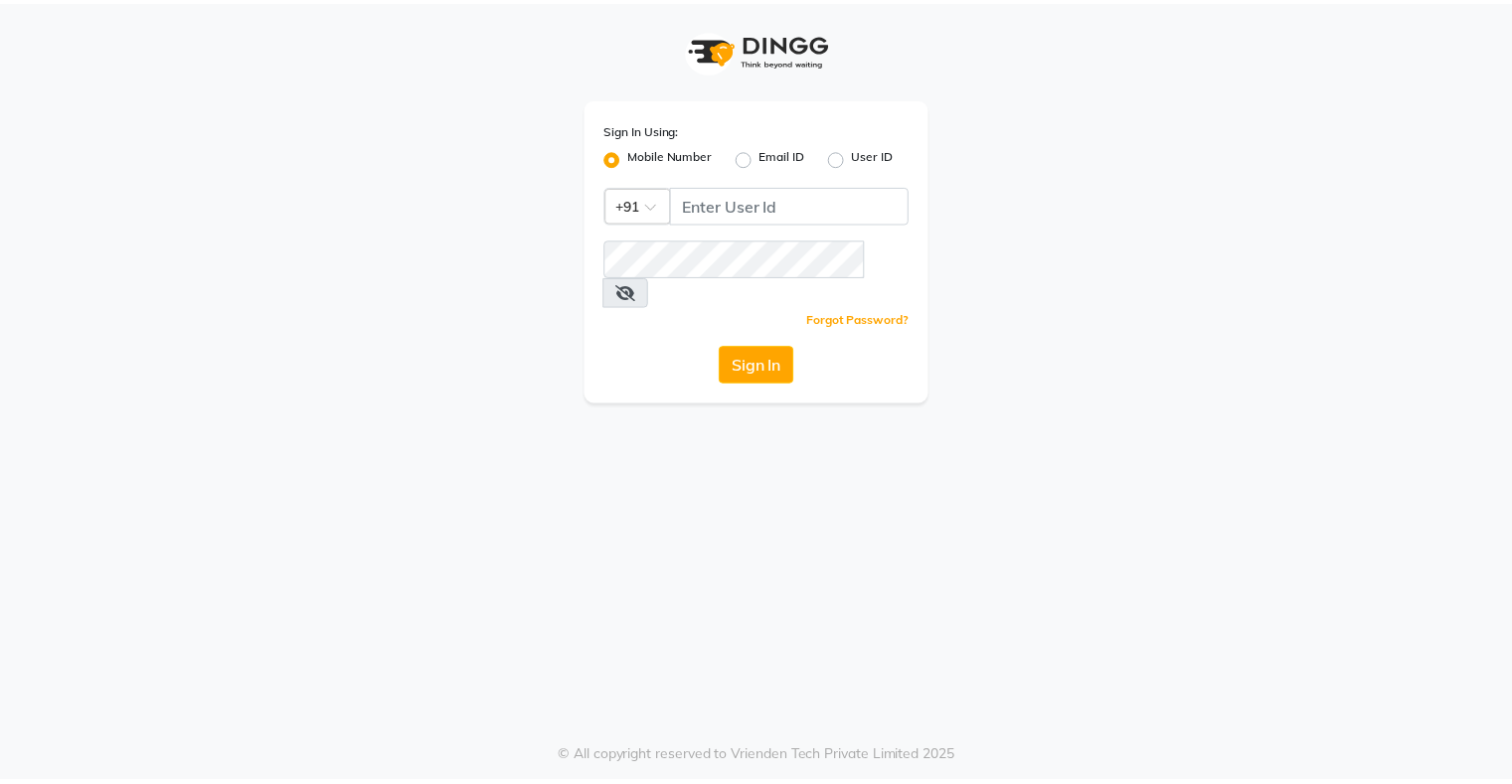 scroll, scrollTop: 0, scrollLeft: 0, axis: both 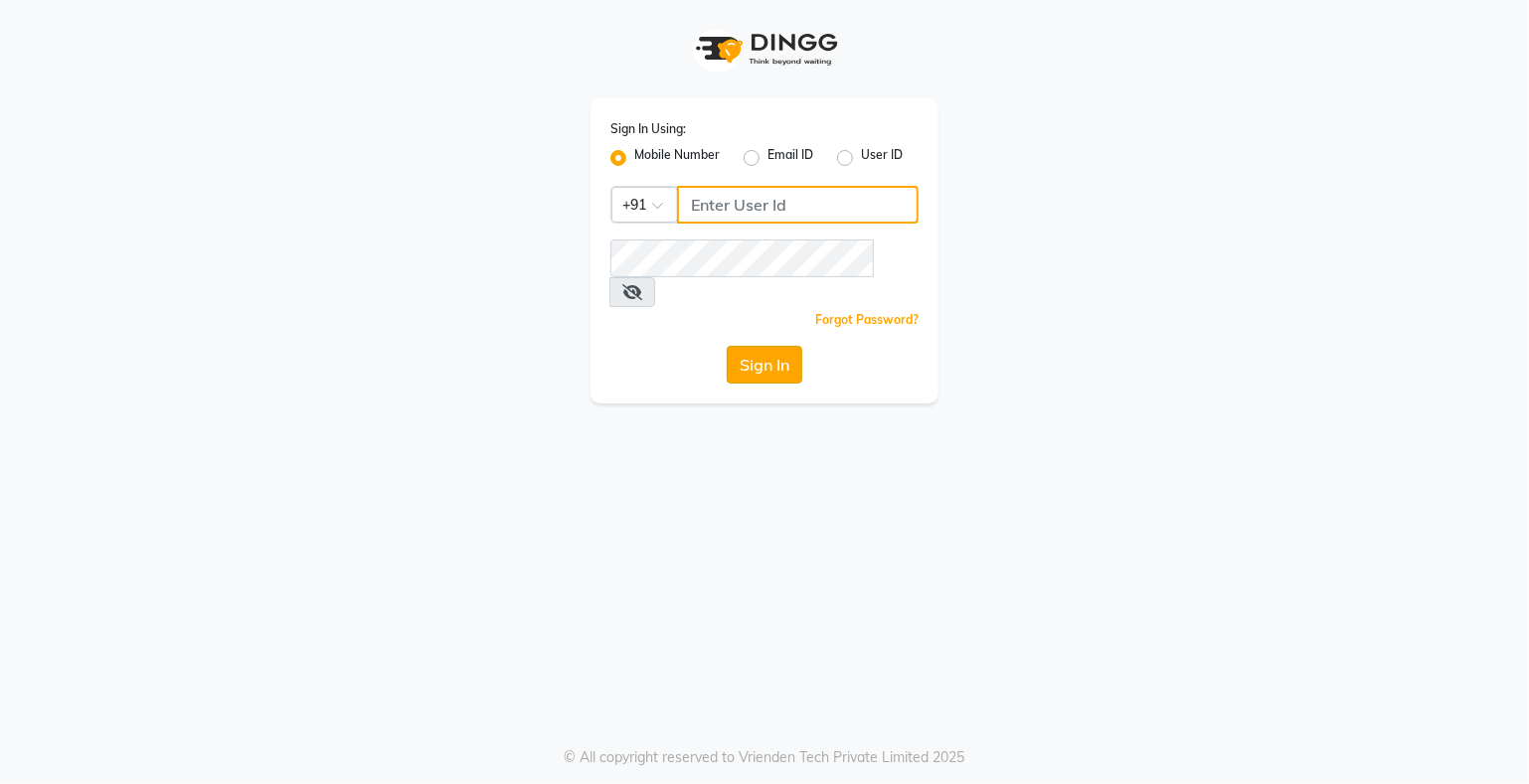 type on "[PHONE]" 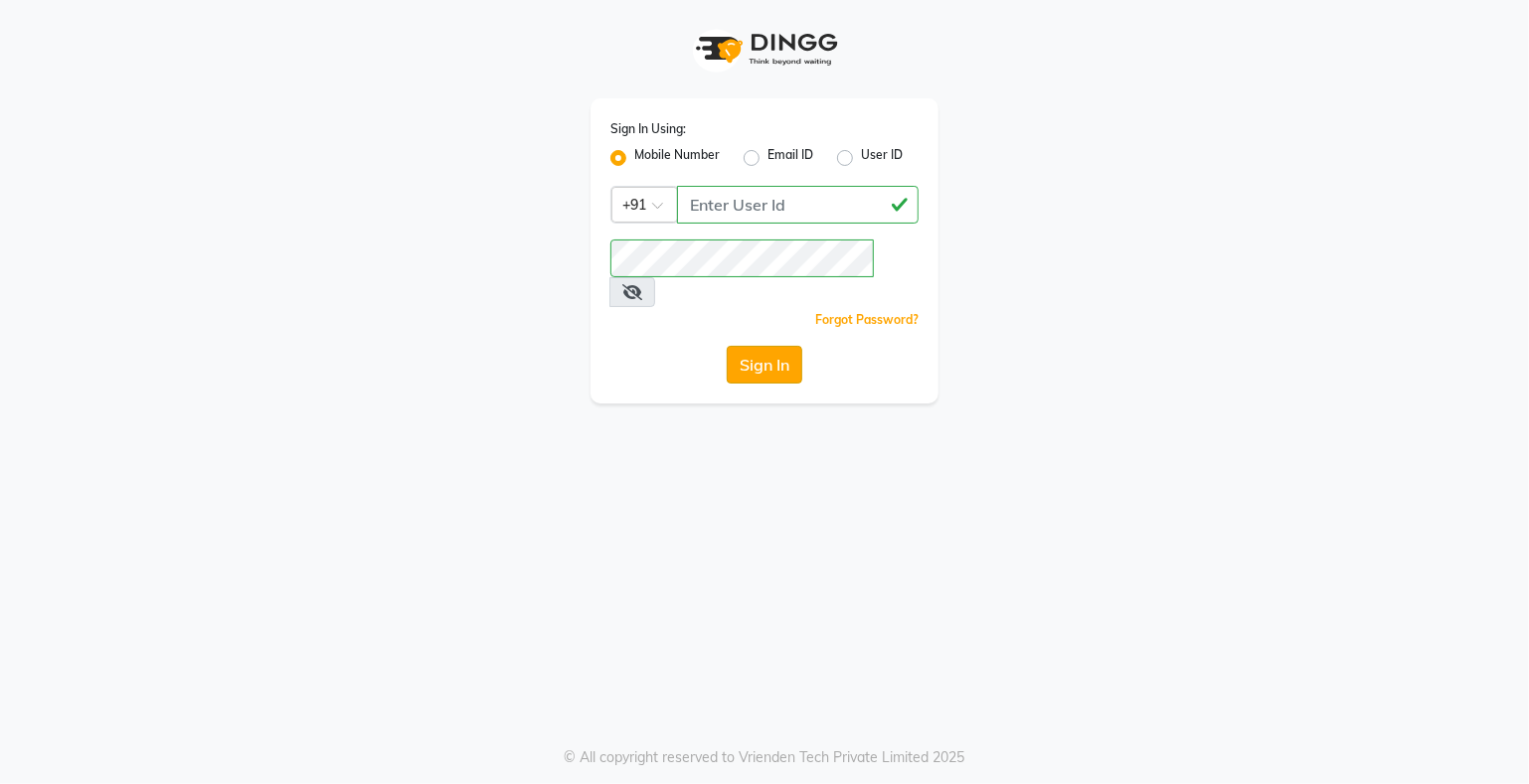 click on "Sign In" 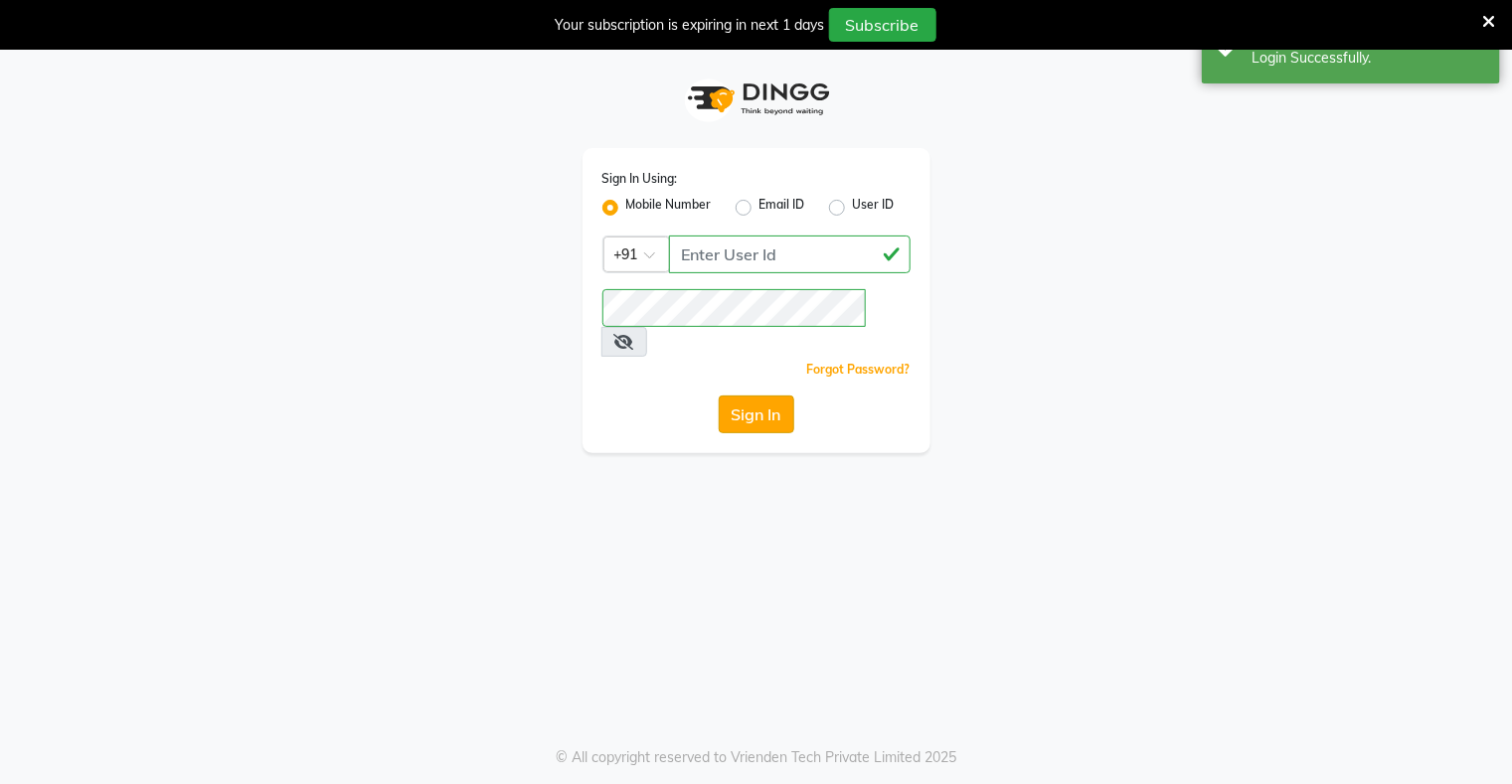 select on "service" 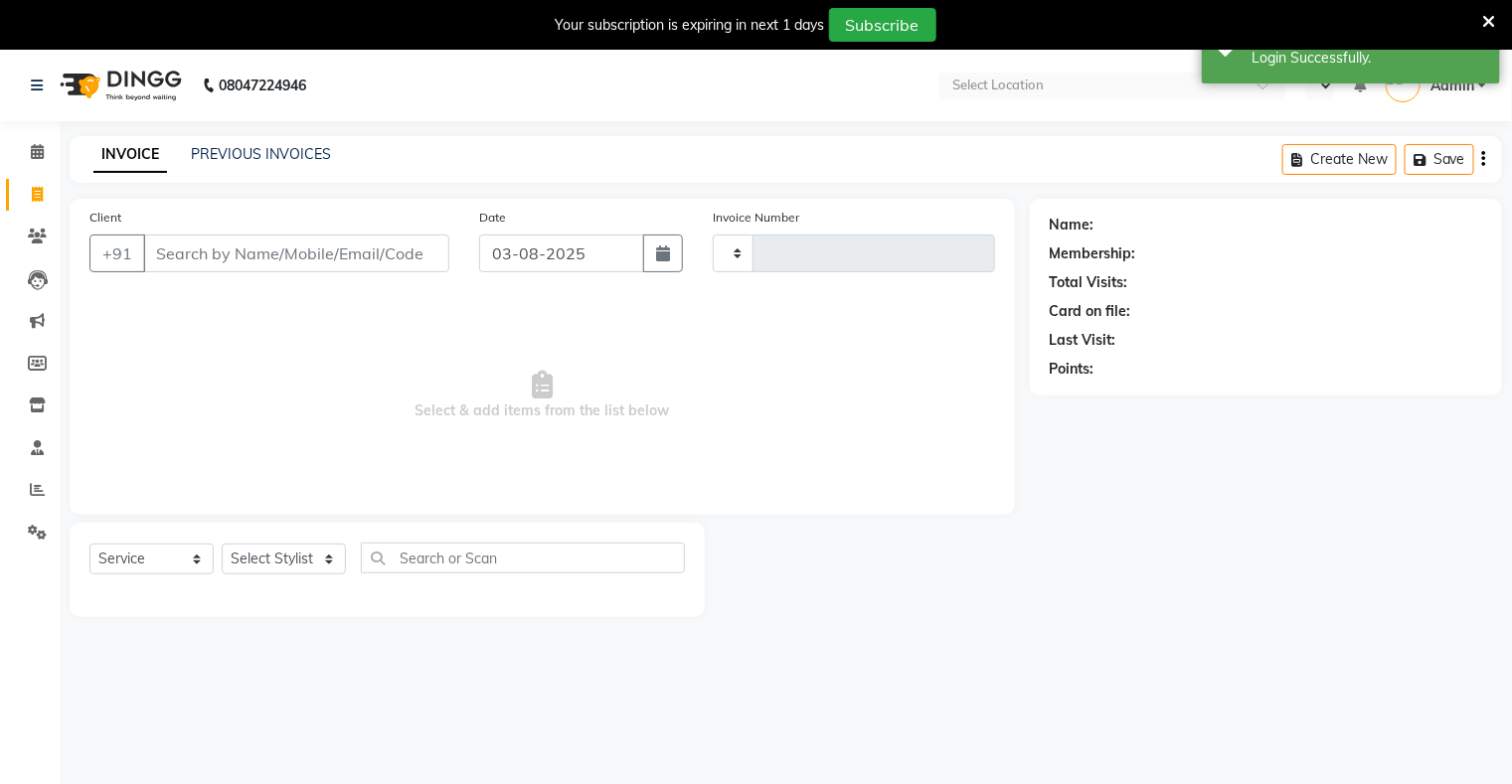 type on "0808" 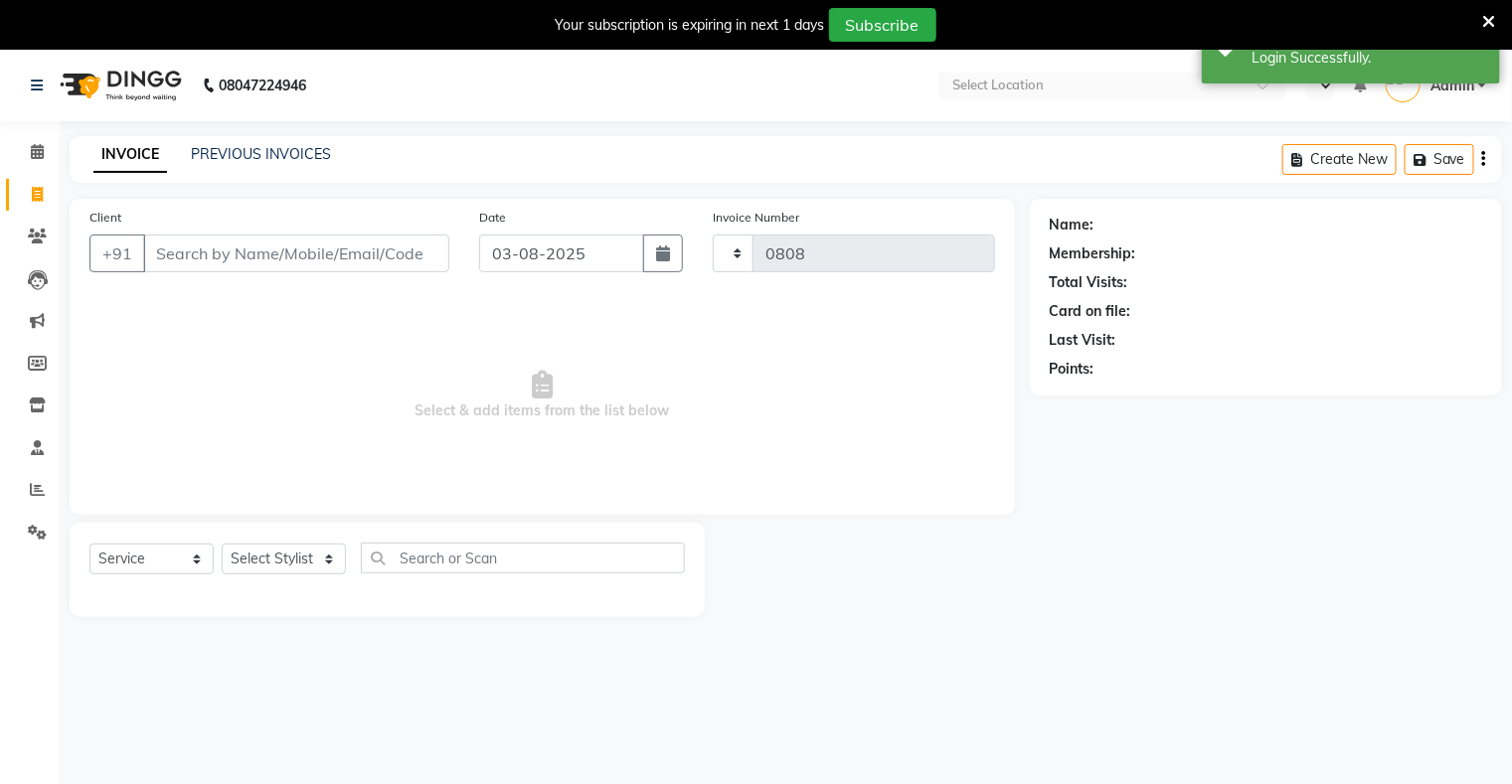 select on "en" 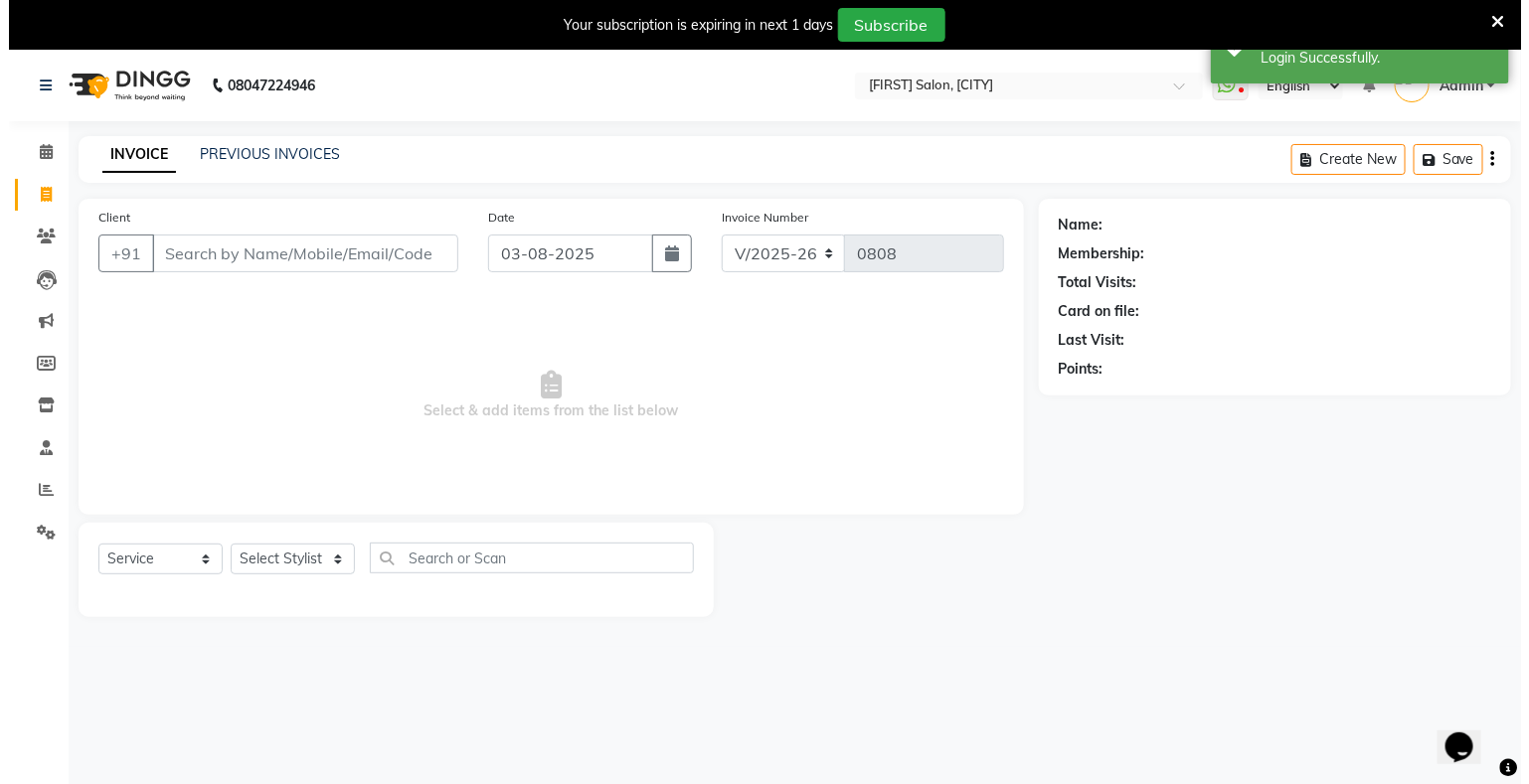 scroll, scrollTop: 0, scrollLeft: 0, axis: both 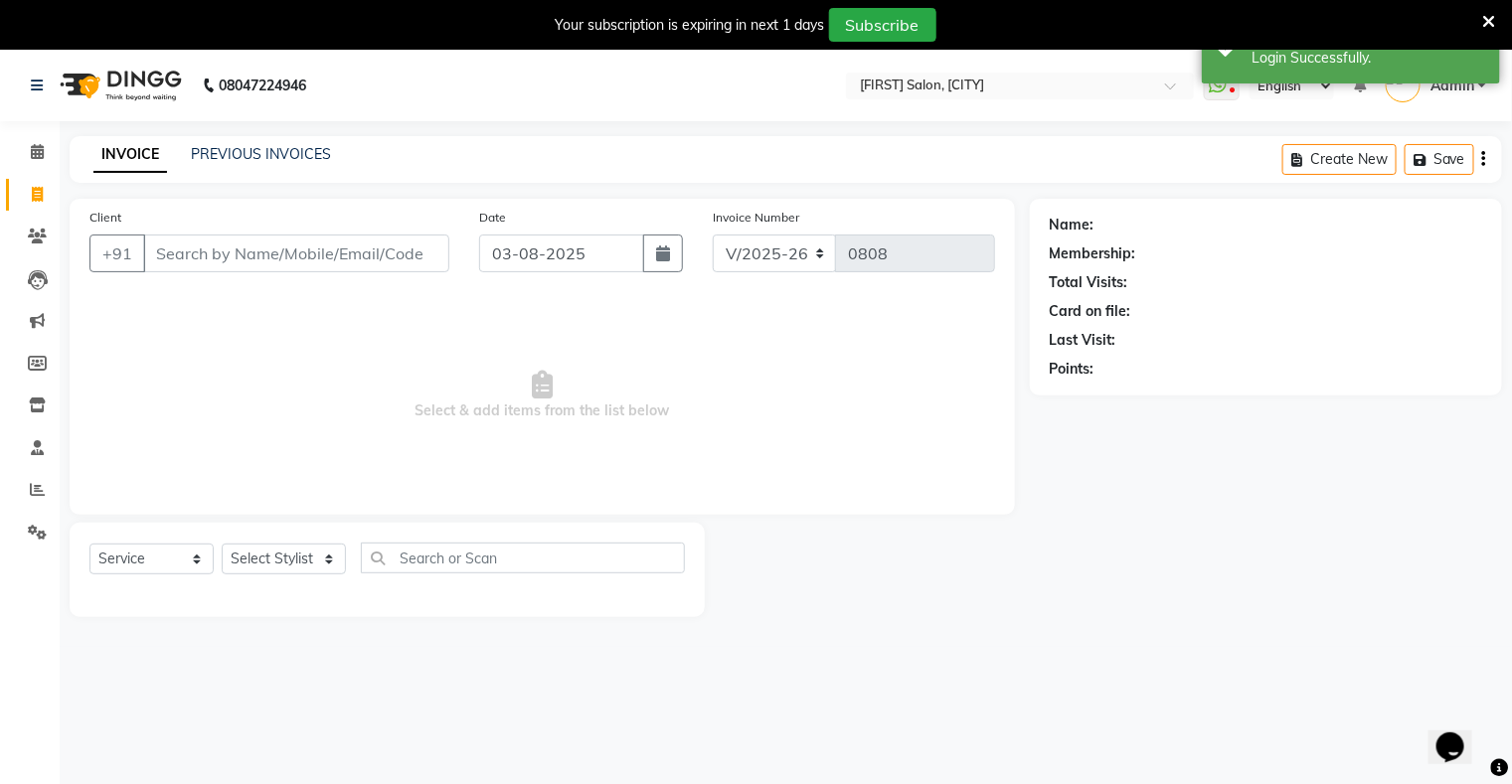 click on "Client" at bounding box center [296, 253] 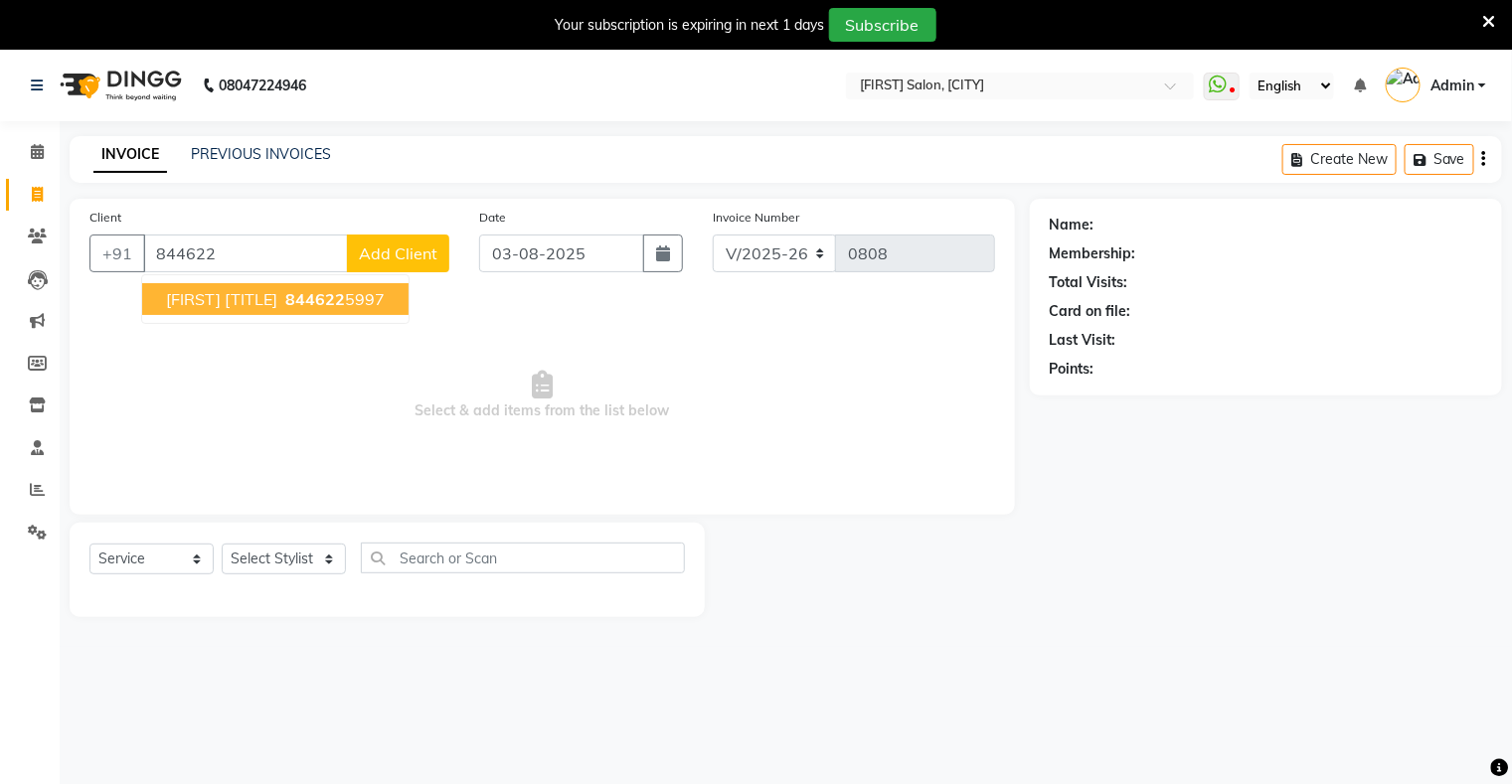 click on "[FIRST] [TITLE]" at bounding box center (222, 299) 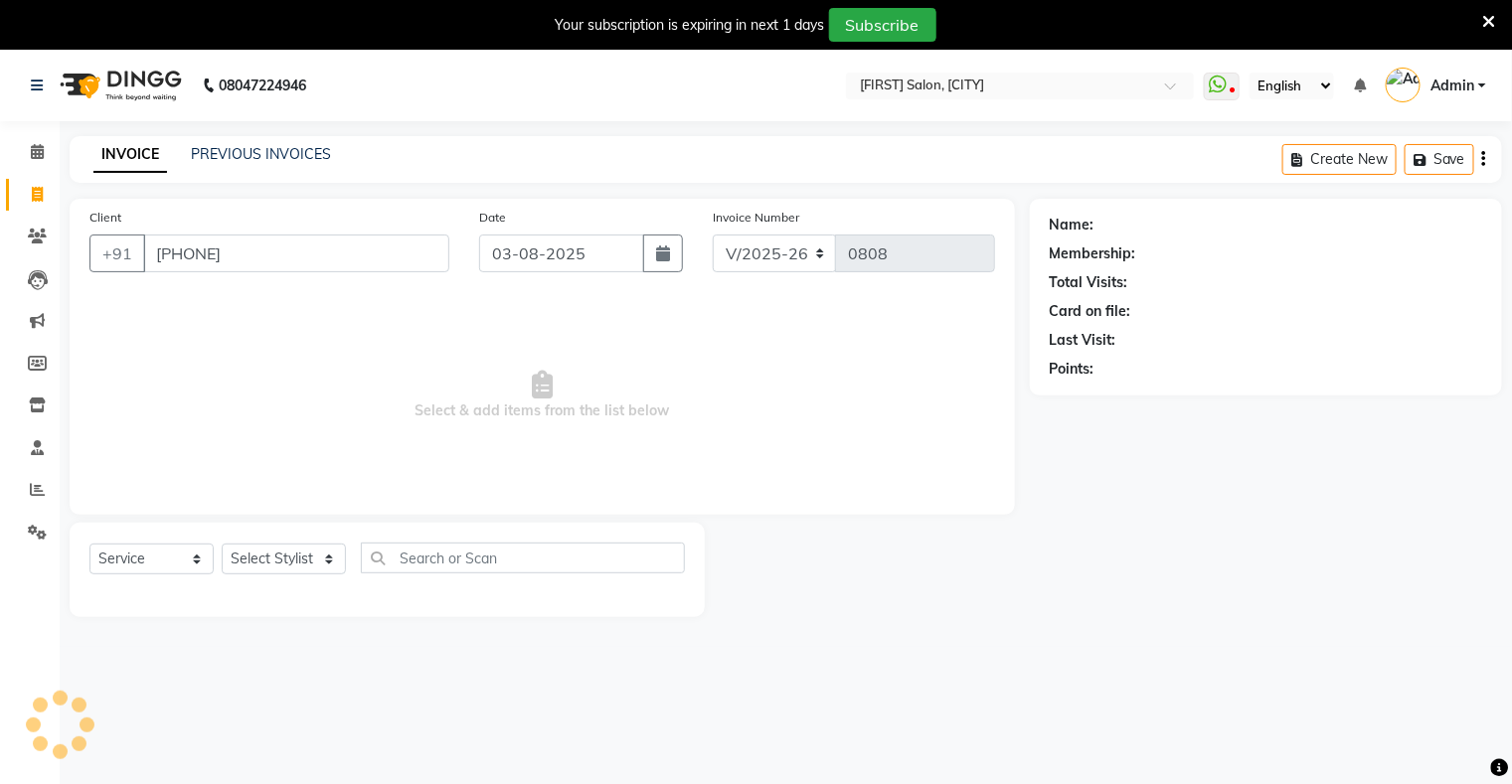 type on "[PHONE]" 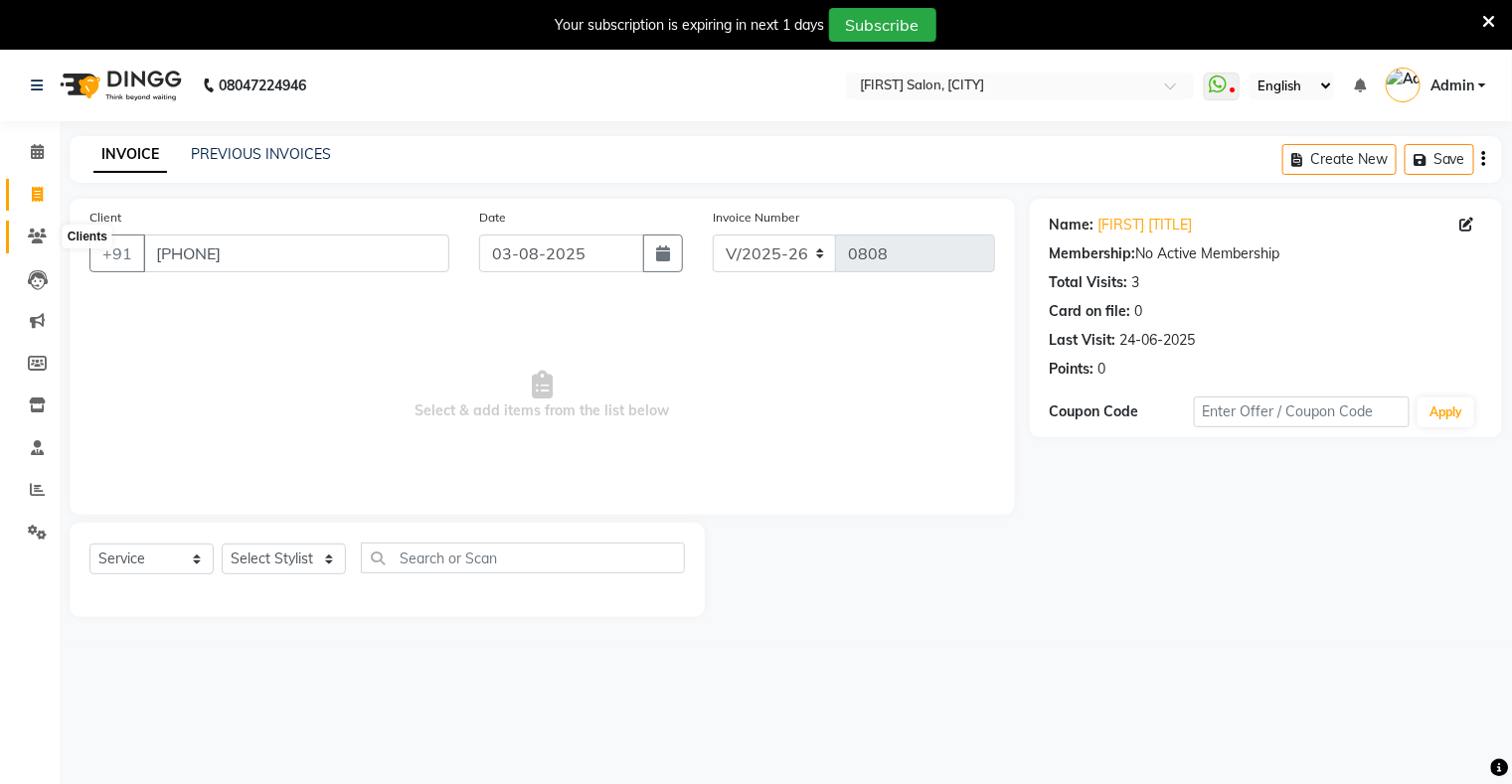 click 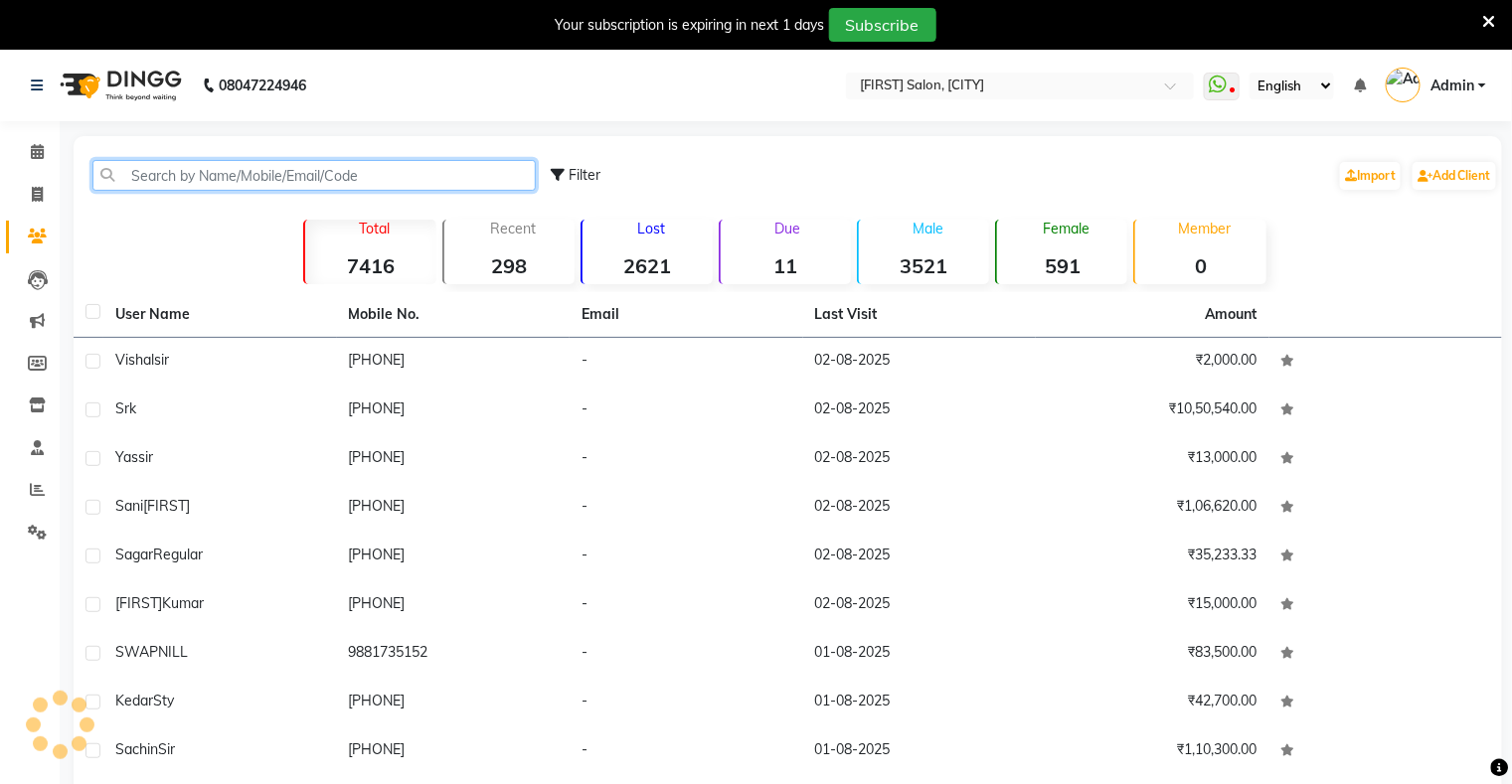 click 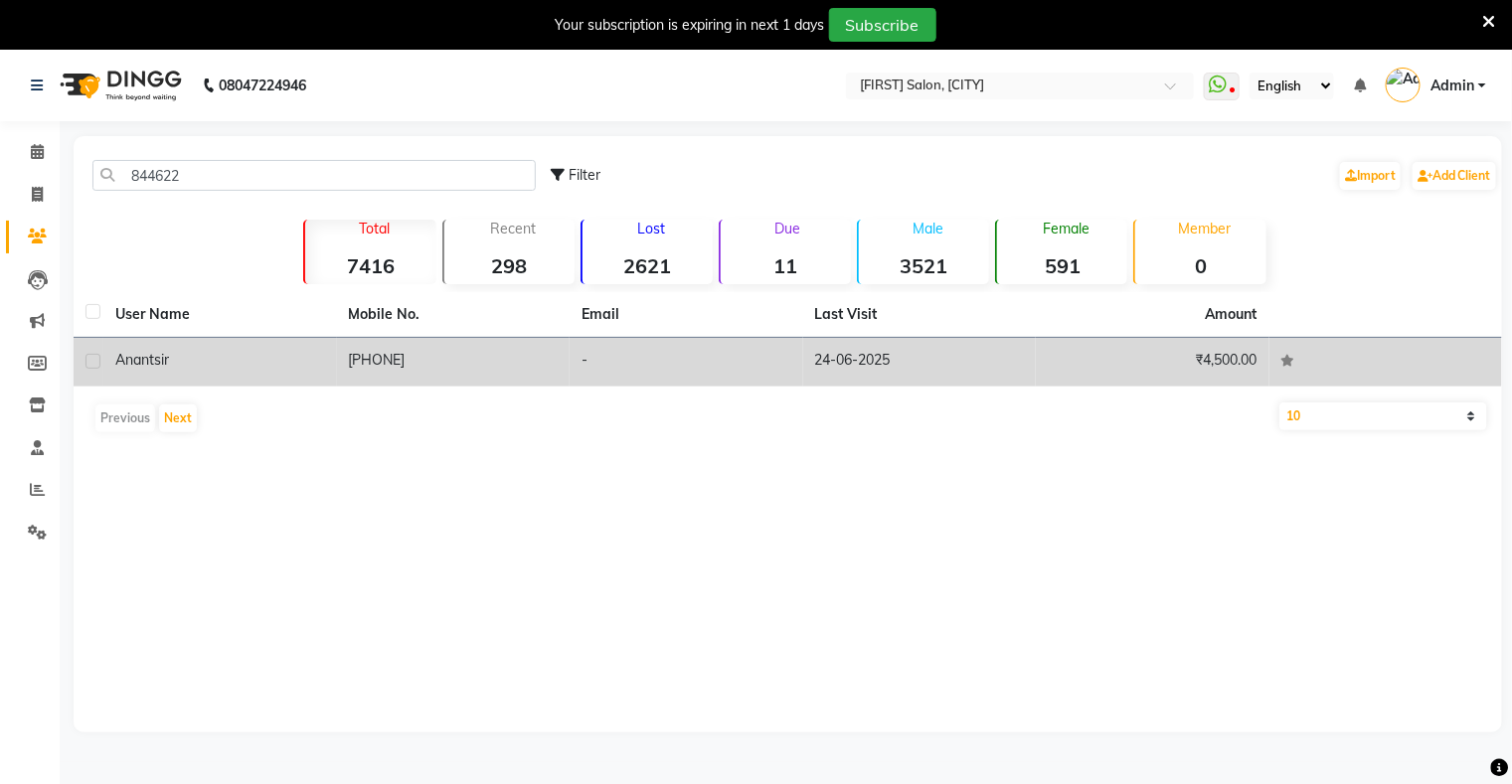 click on "[PHONE]" 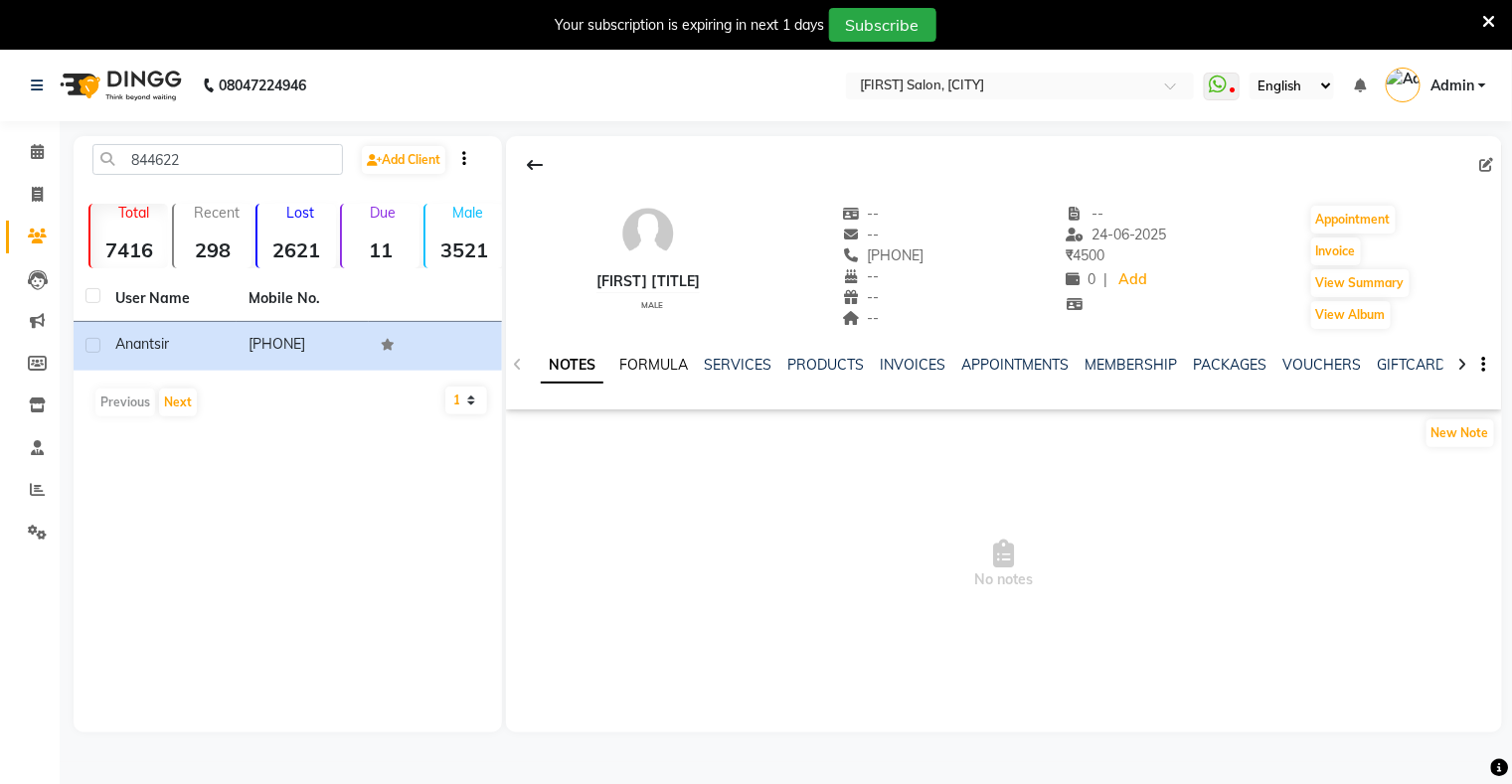 click on "FORMULA" 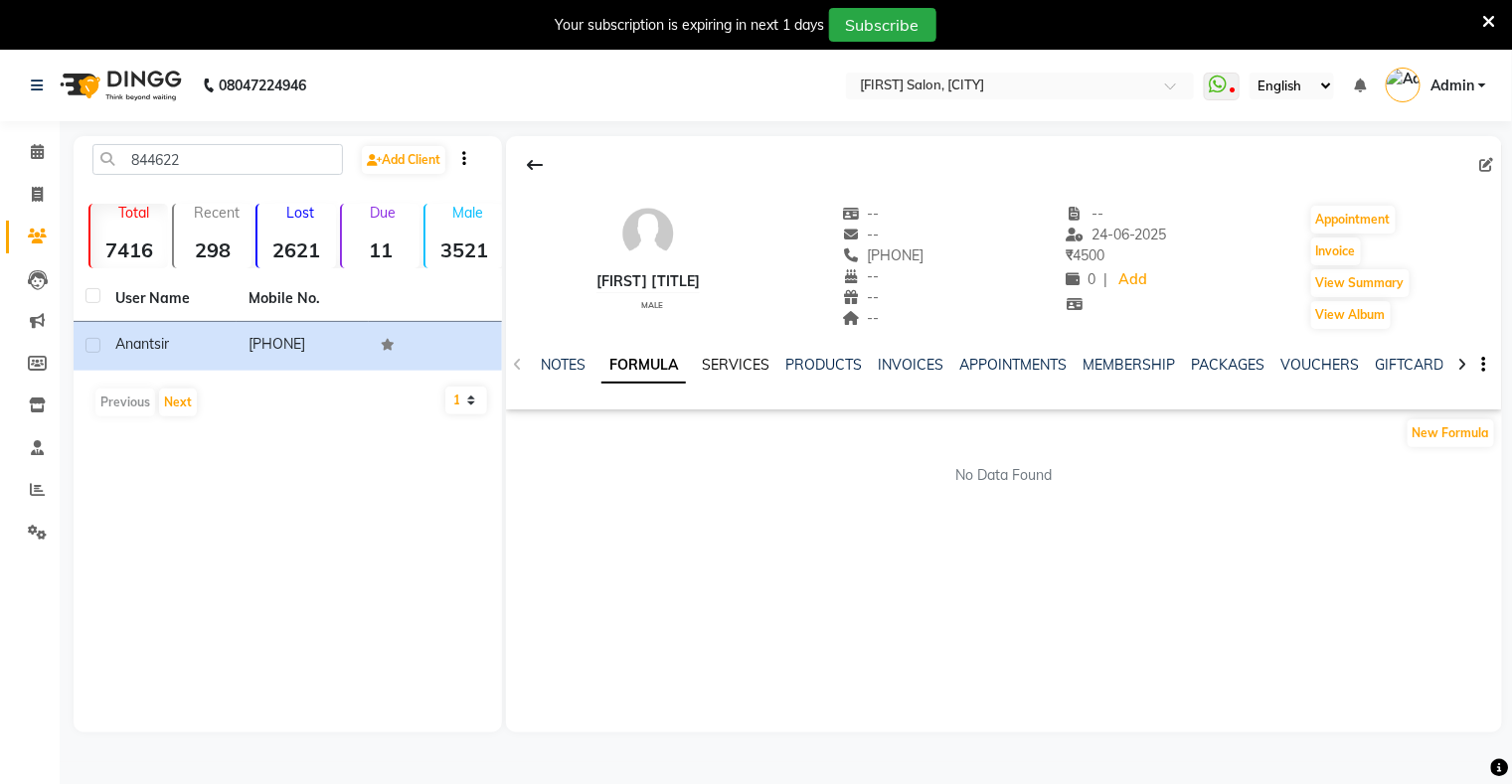 click on "SERVICES" 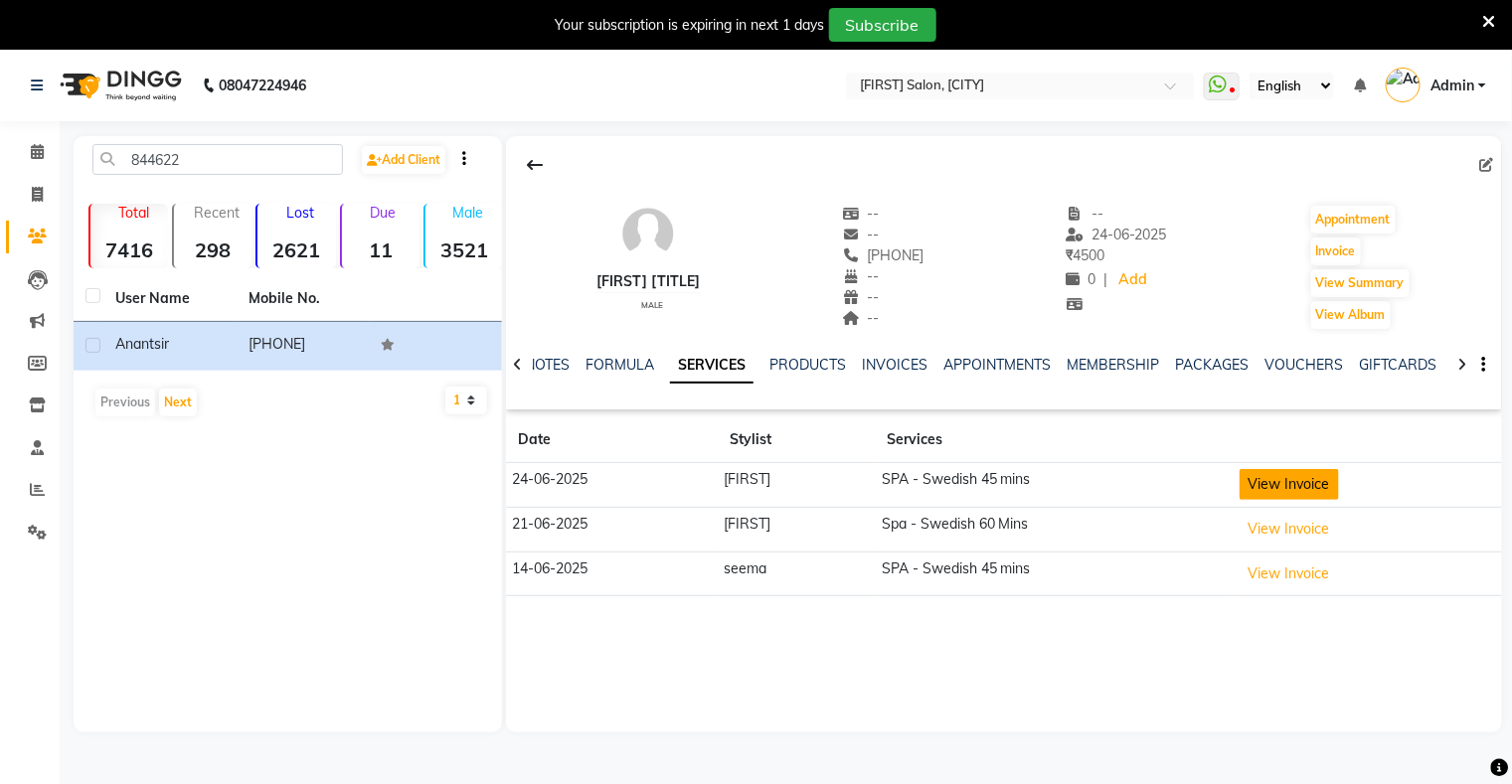 click on "View Invoice" 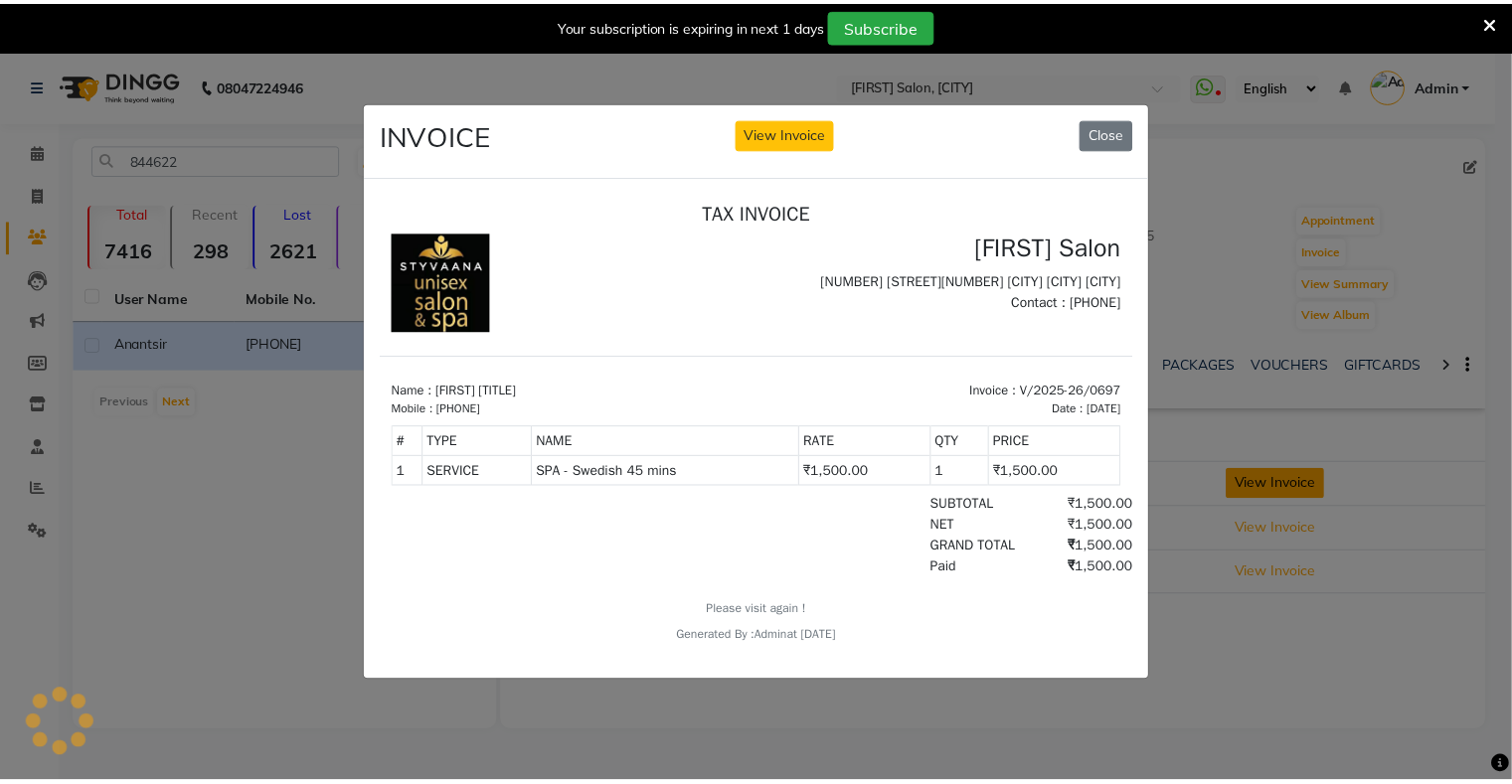 scroll, scrollTop: 0, scrollLeft: 0, axis: both 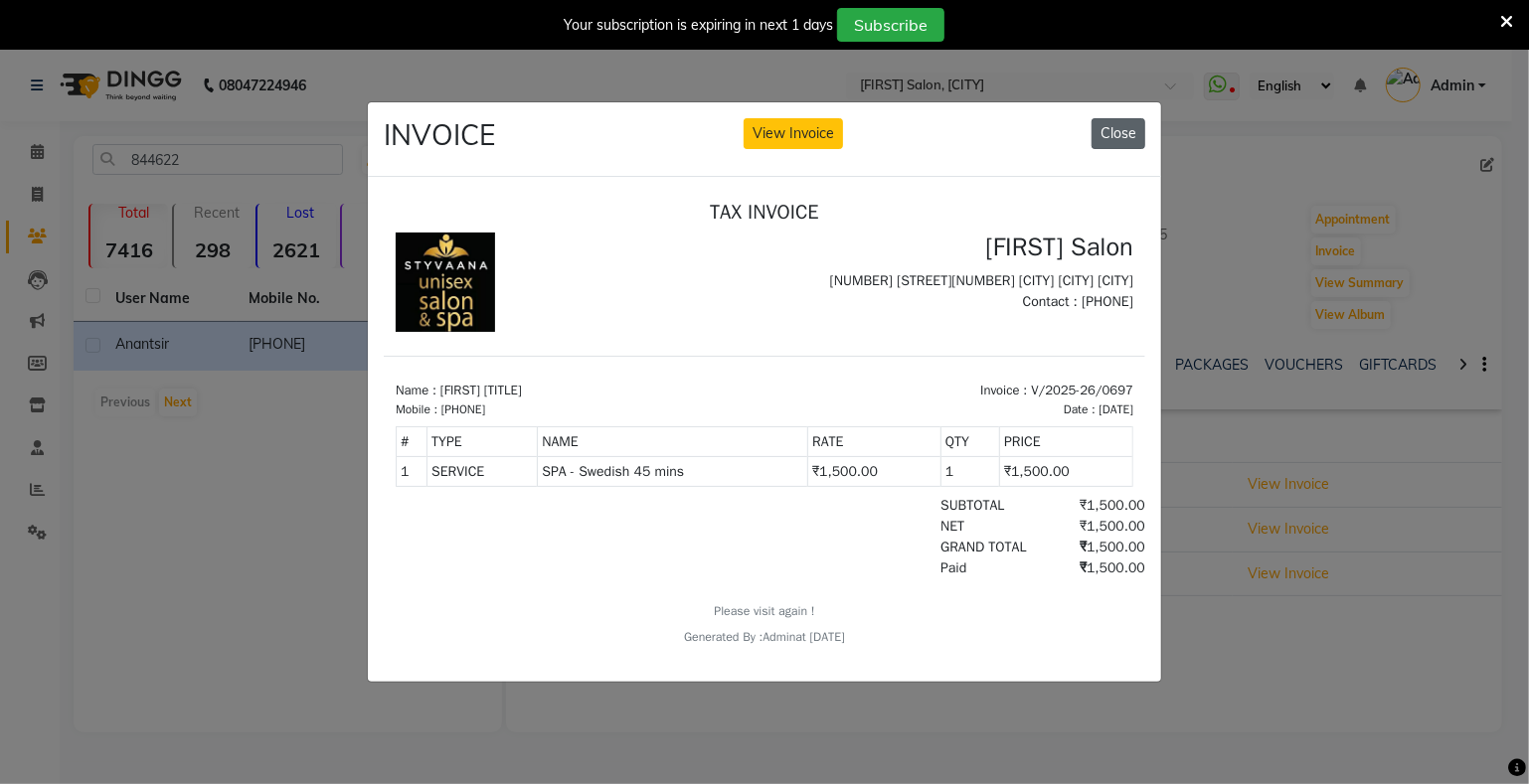 click on "Close" 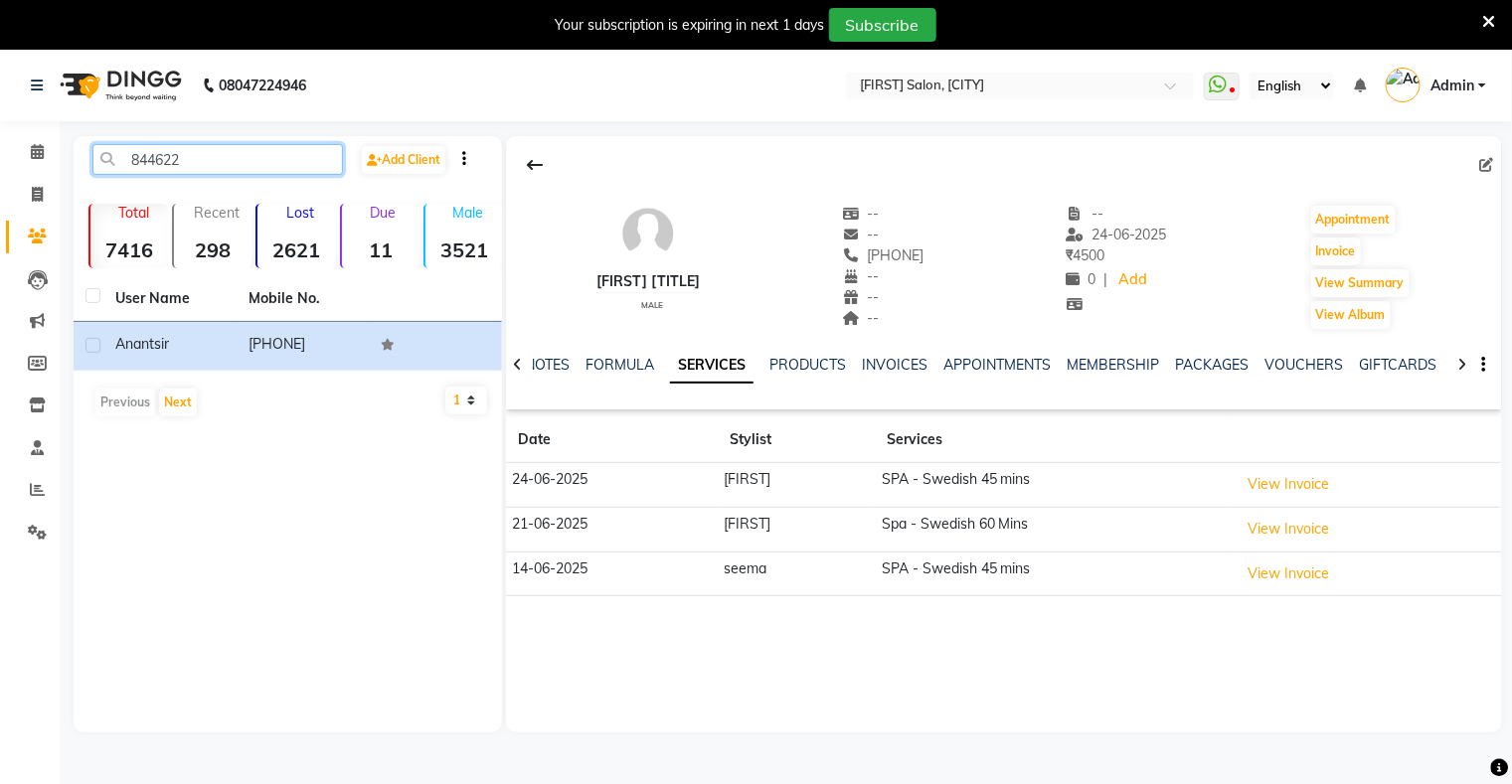 click on "844622" 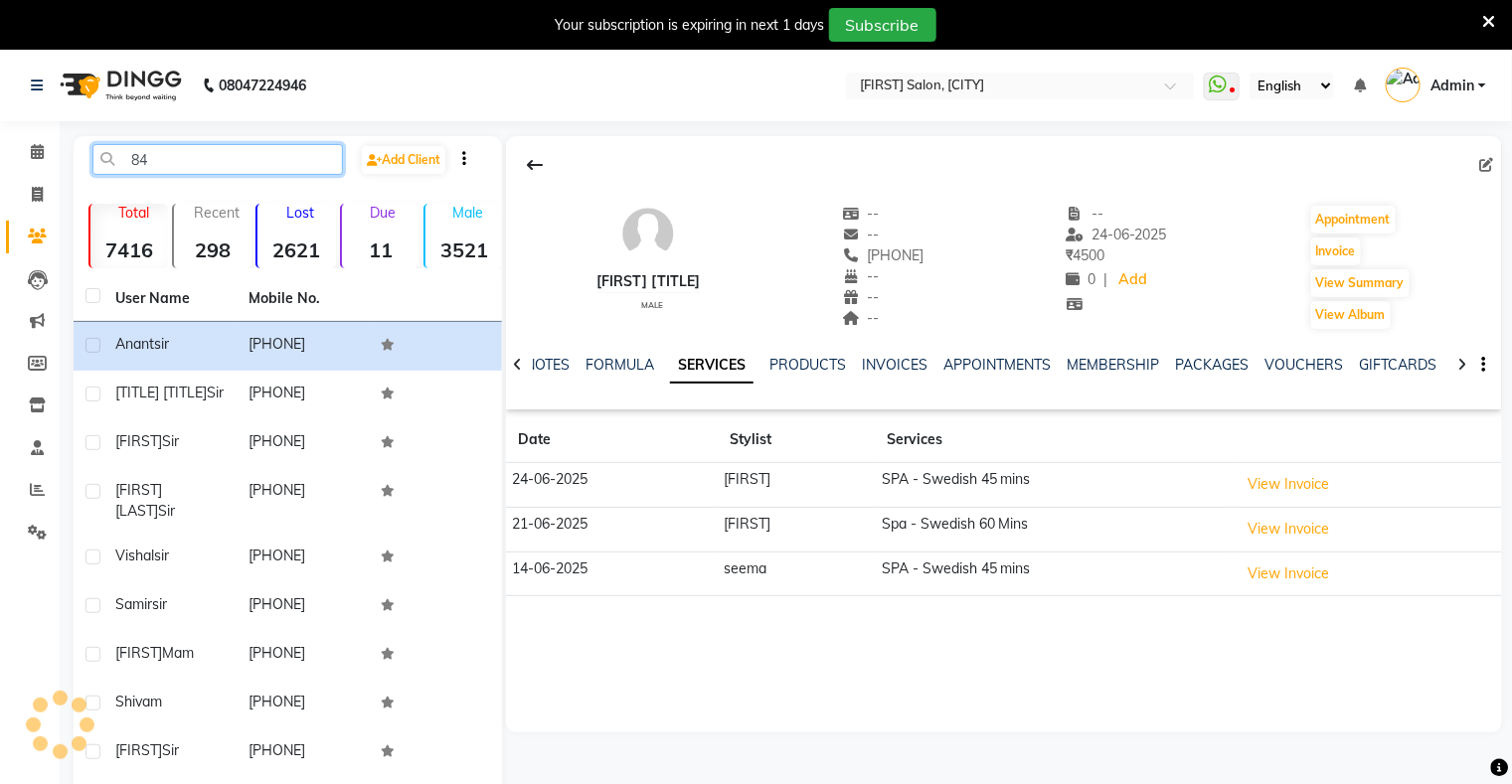 type on "8" 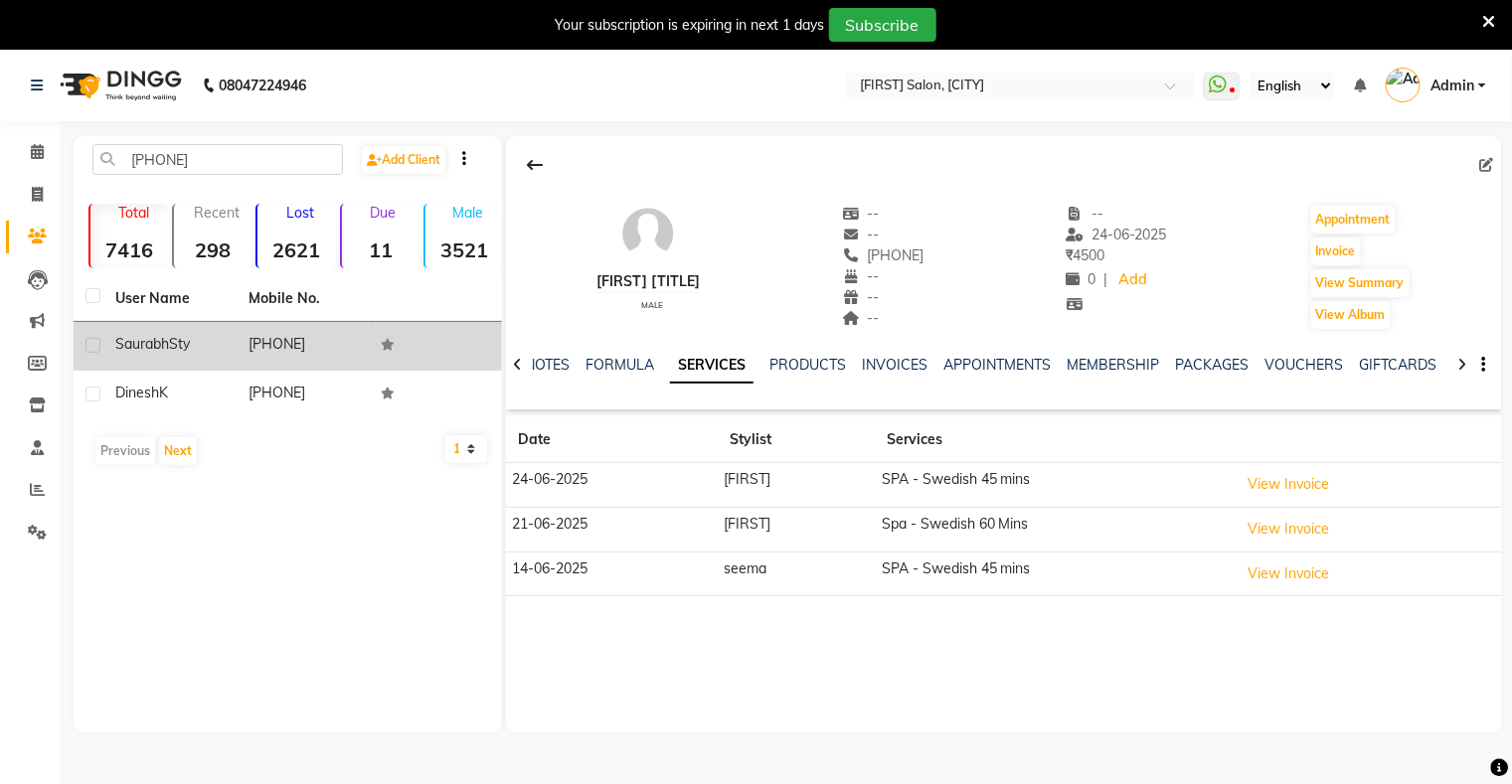 click on "[PHONE]" 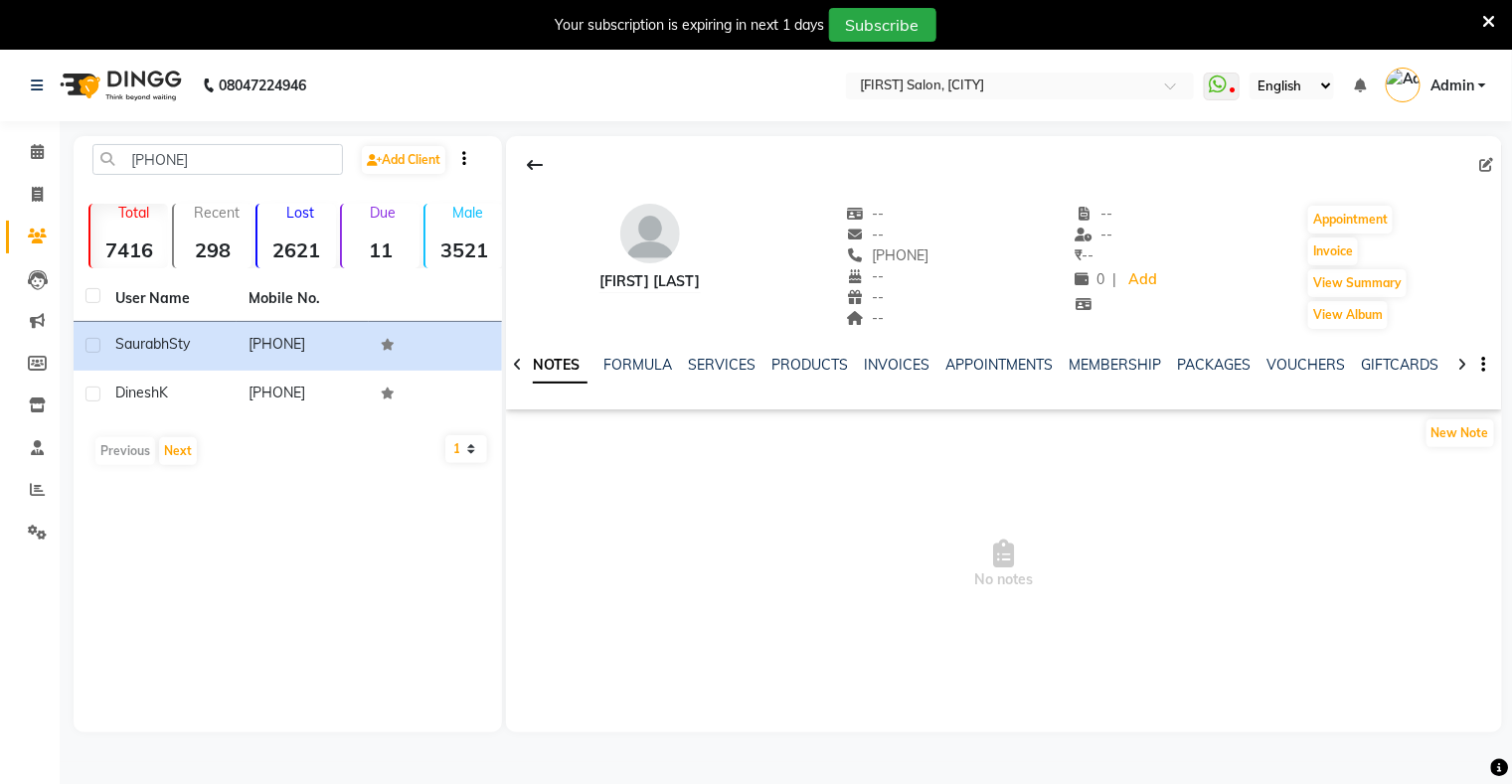 drag, startPoint x: 519, startPoint y: 350, endPoint x: 578, endPoint y: 352, distance: 59.03389 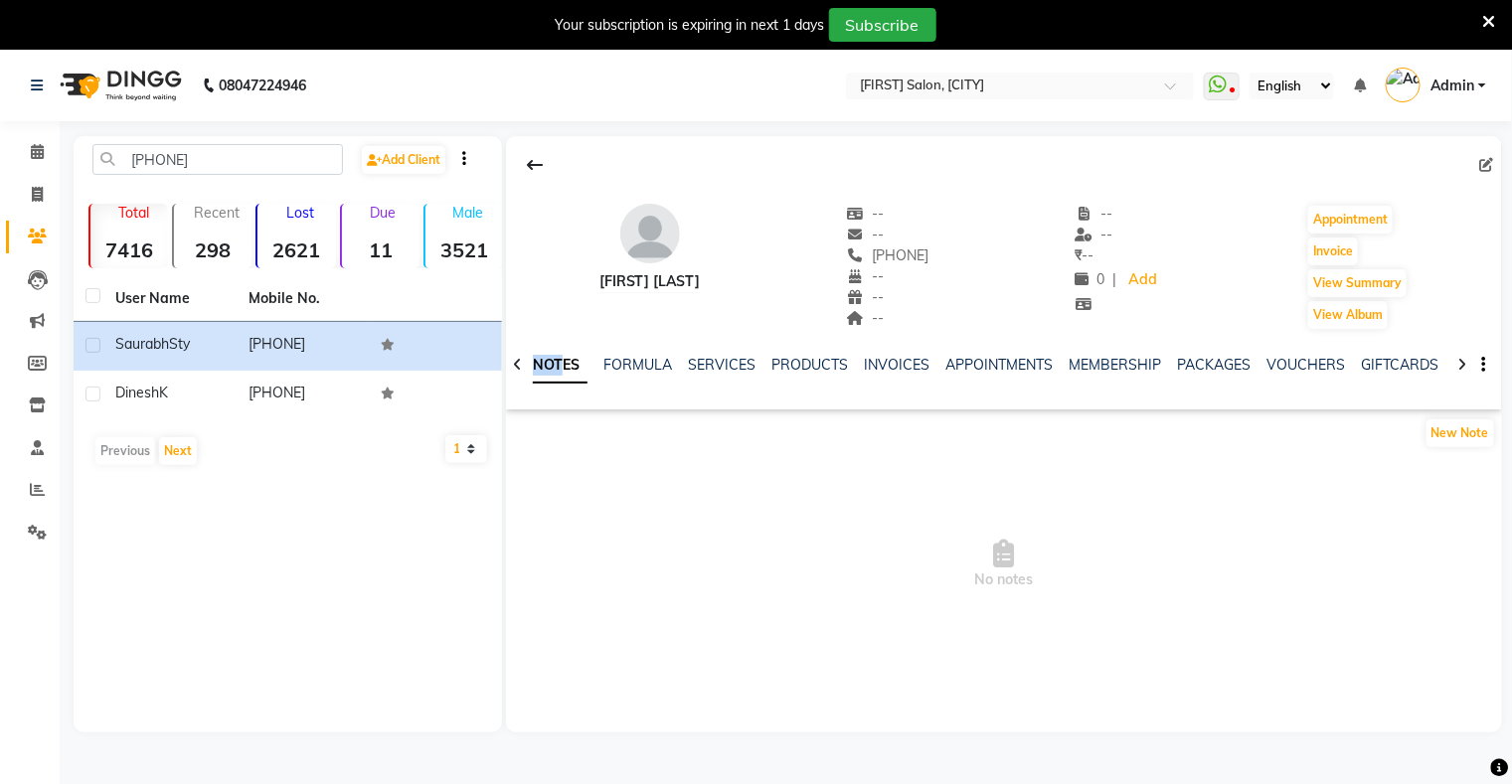 click on "NOTES FORMULA SERVICES PRODUCTS INVOICES APPOINTMENTS MEMBERSHIP PACKAGES VOUCHERS GIFTCARDS POINTS FORMS FAMILY CARDS WALLET" 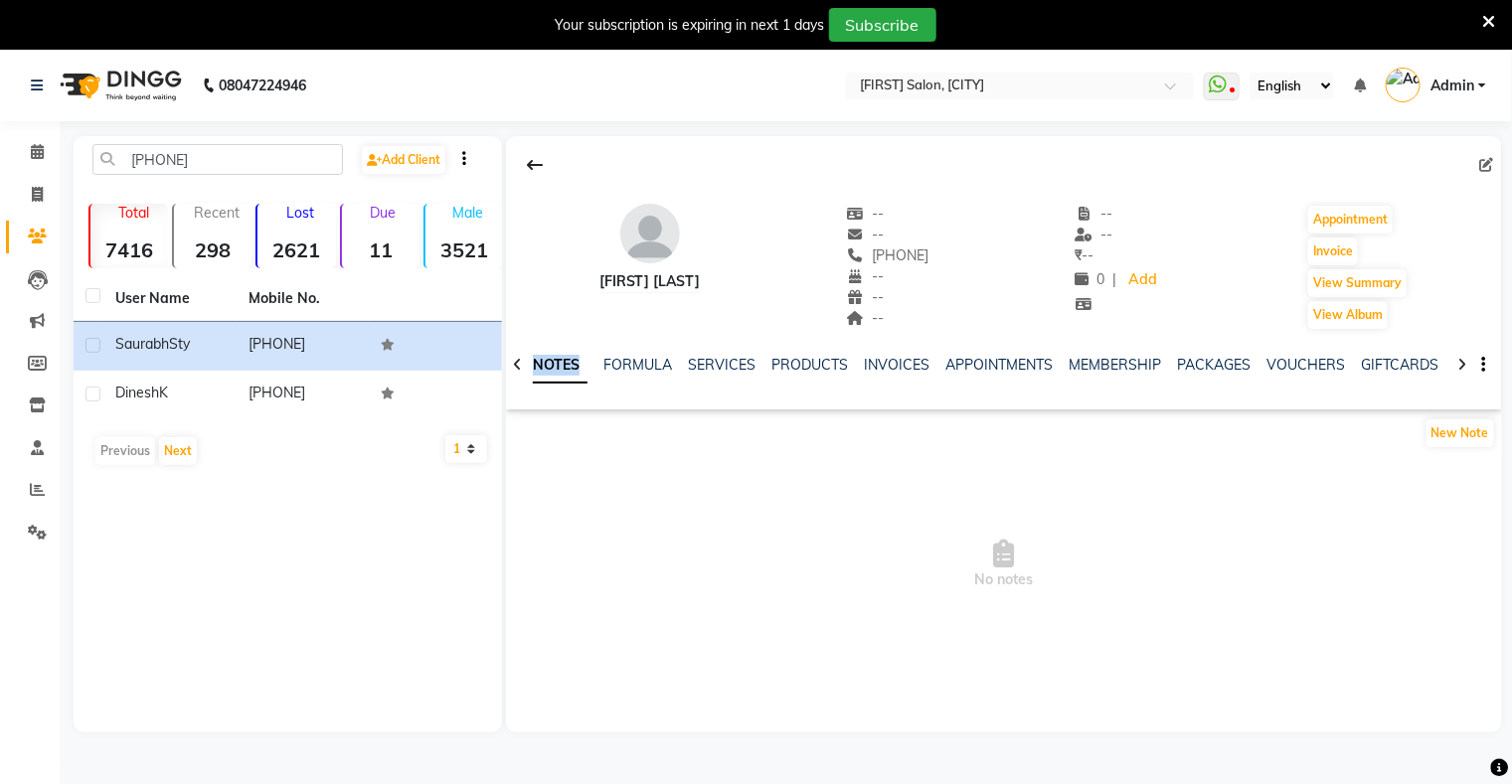 drag, startPoint x: 578, startPoint y: 352, endPoint x: 588, endPoint y: 354, distance: 10.198039 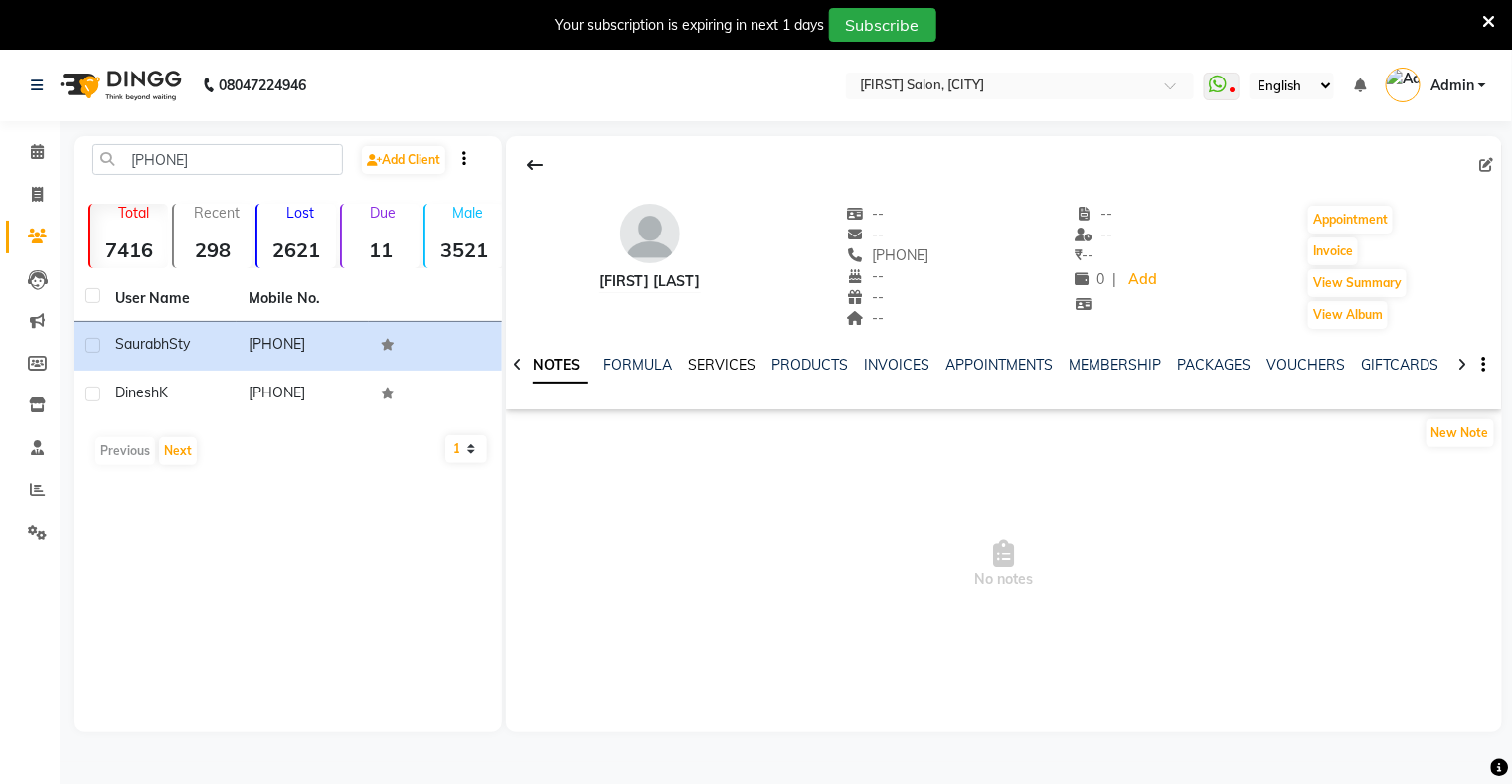 click on "SERVICES" 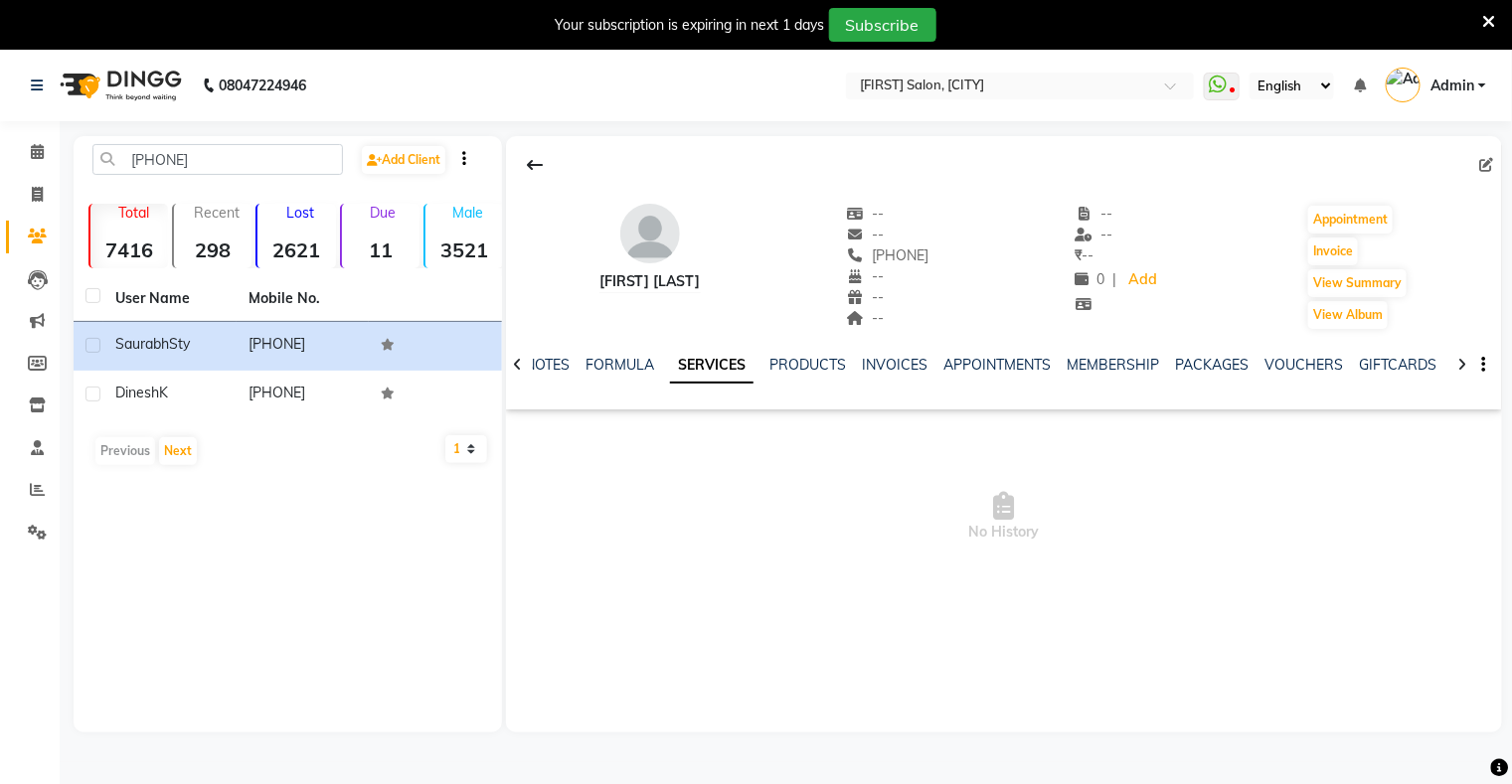 click on "SERVICES" 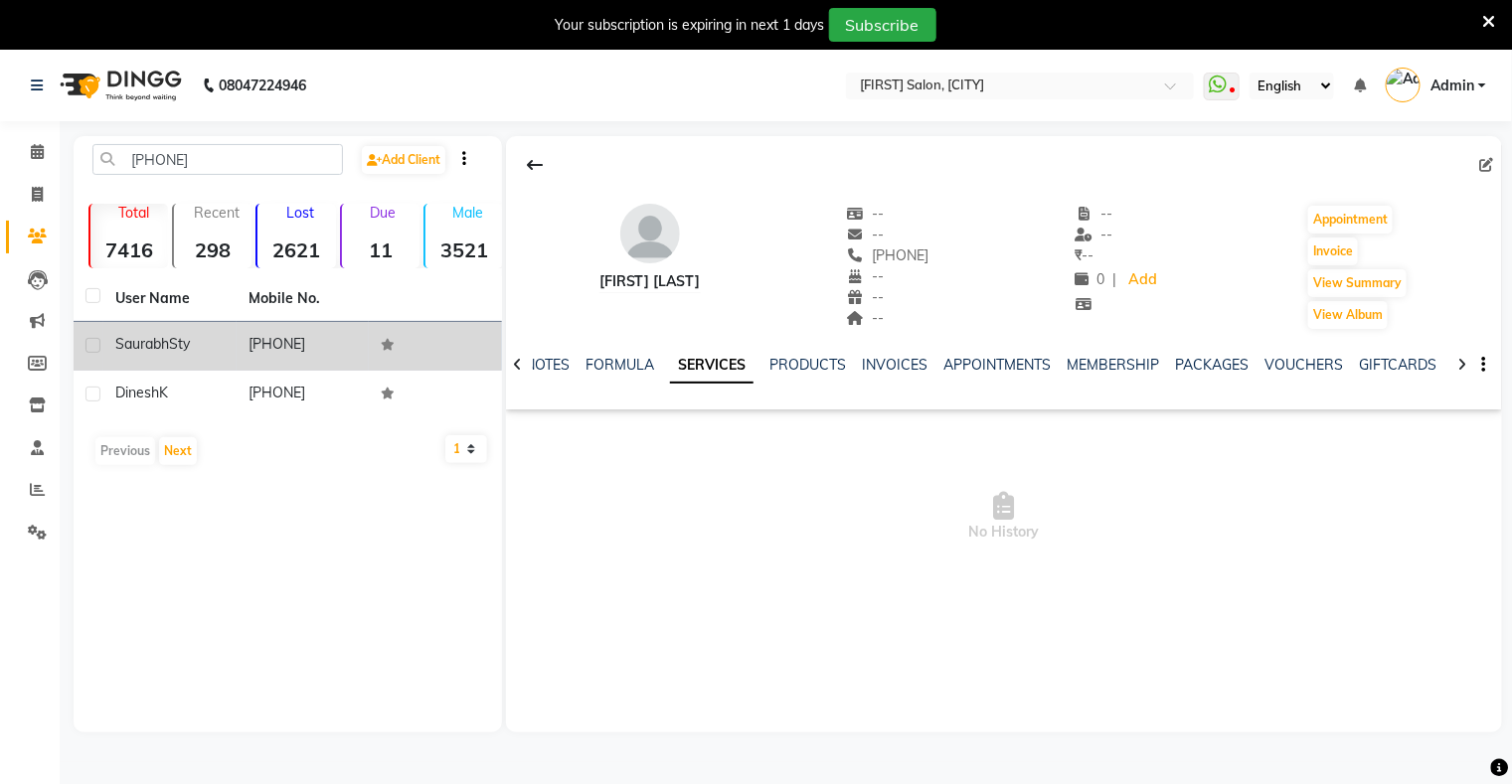 click 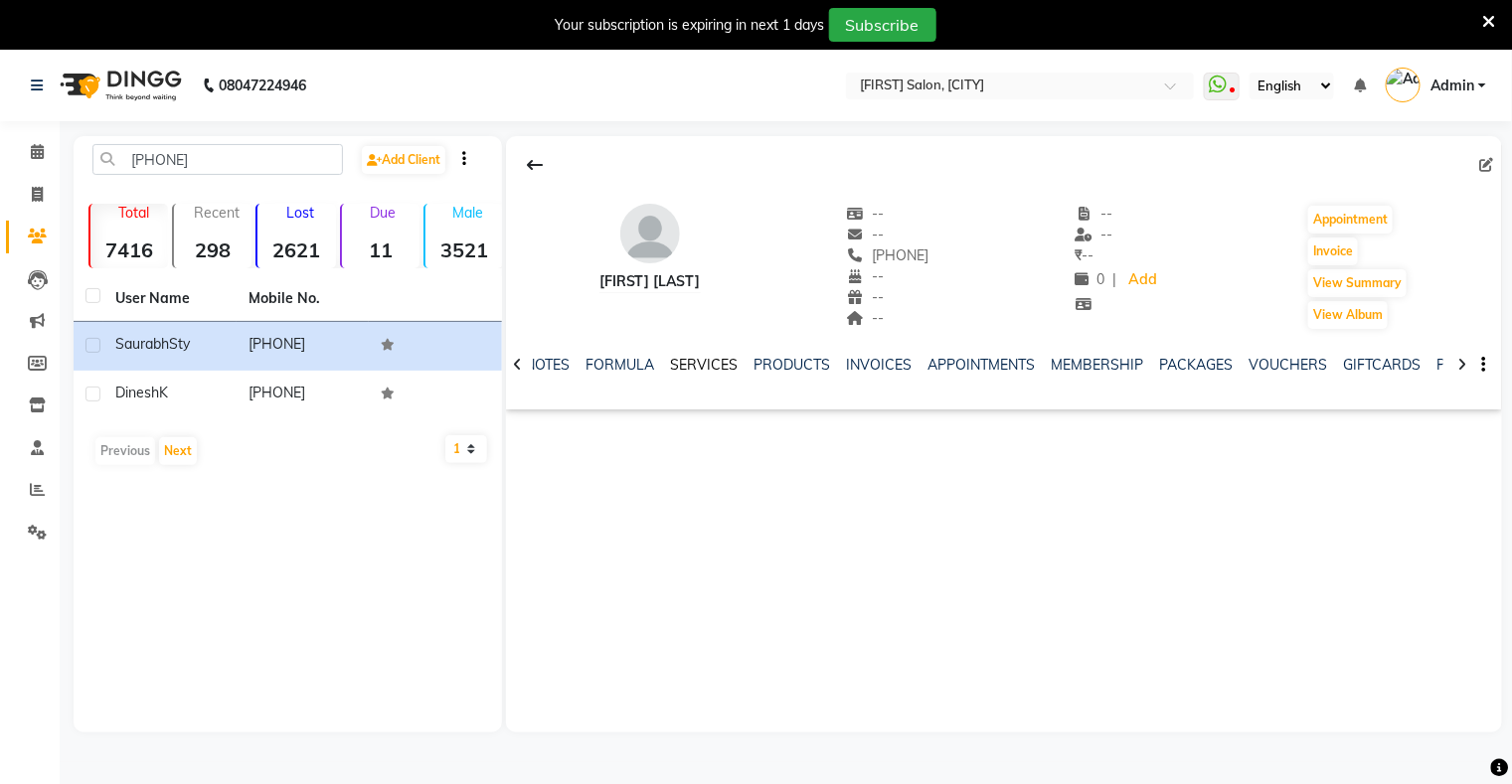 click on "SERVICES" 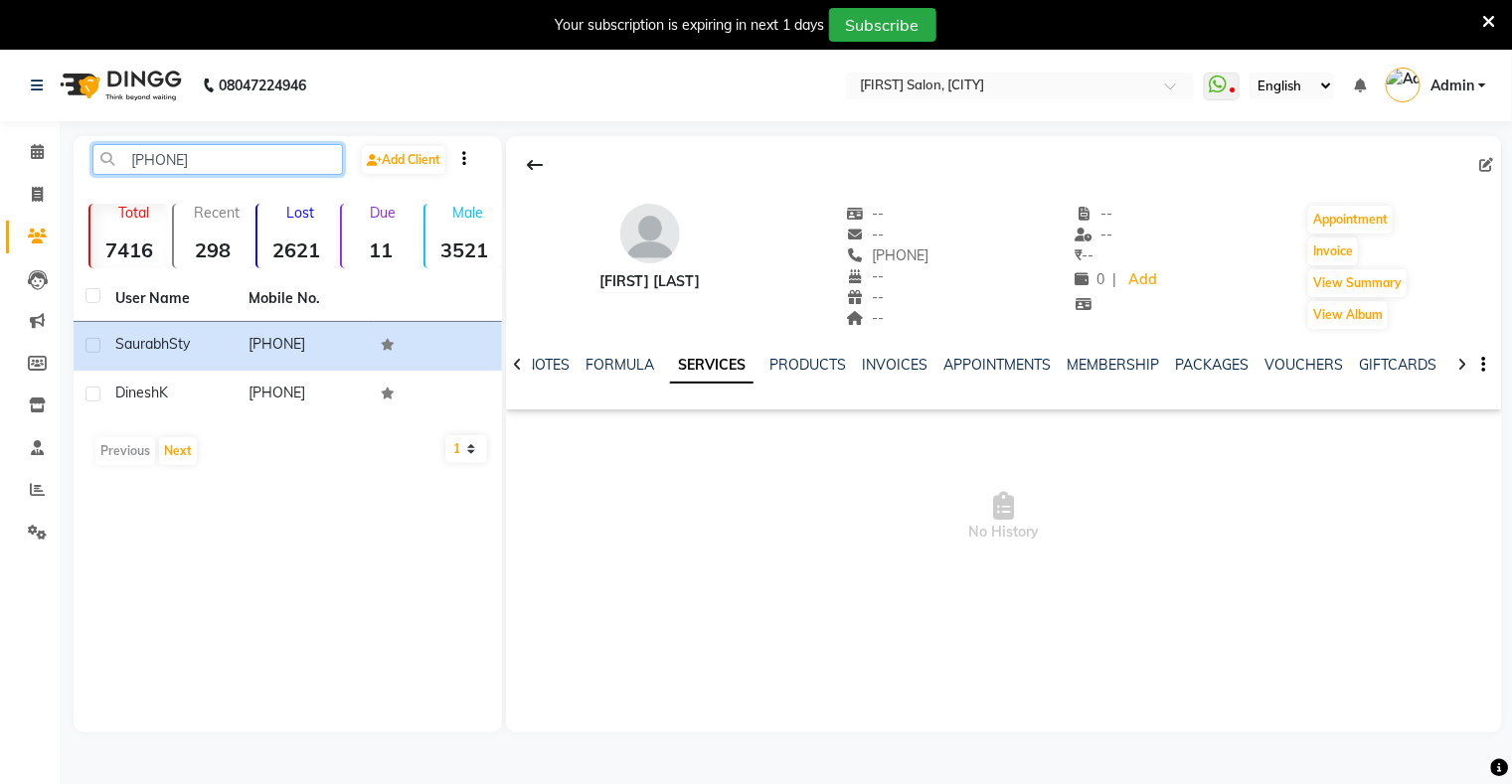 click on "[PHONE]" 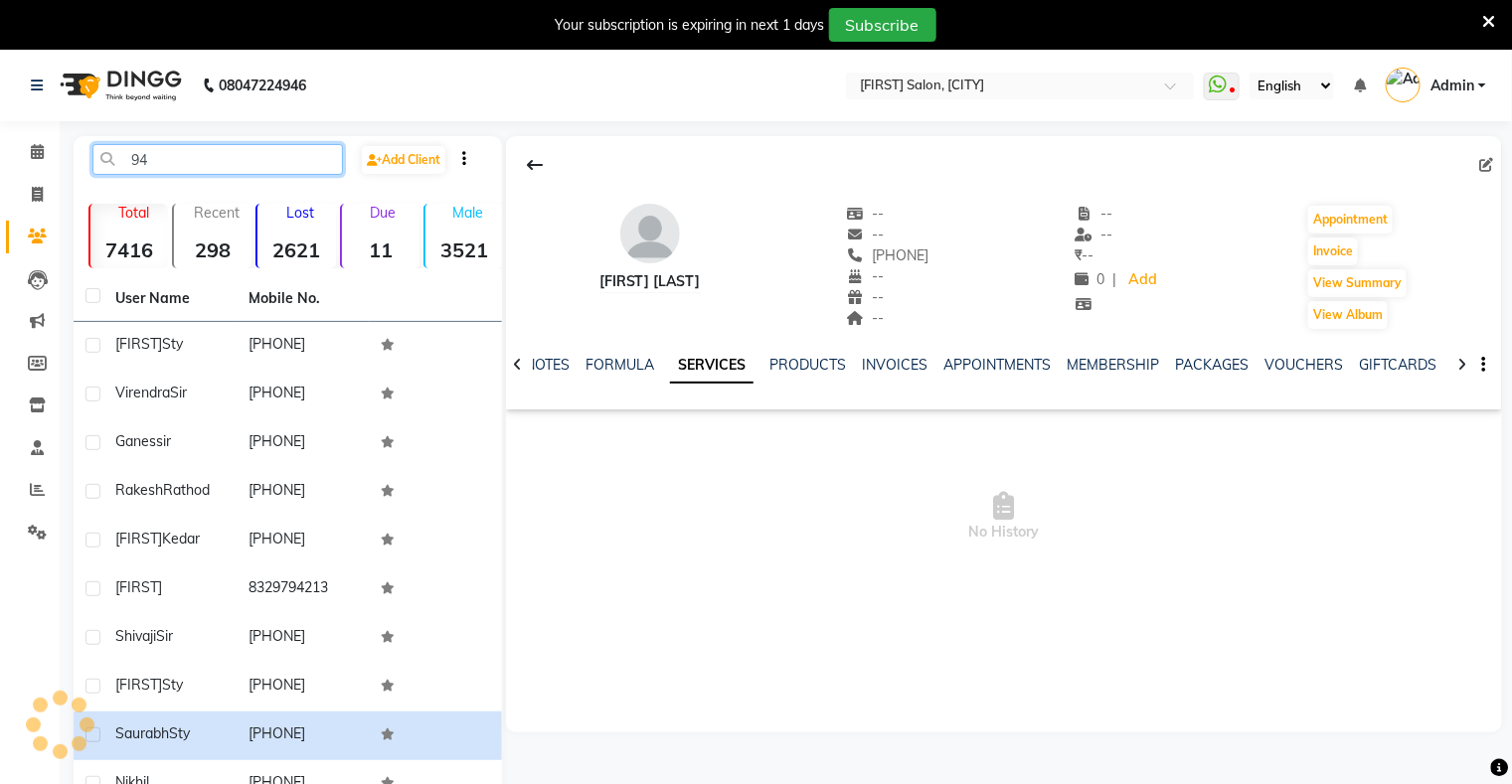 type on "9" 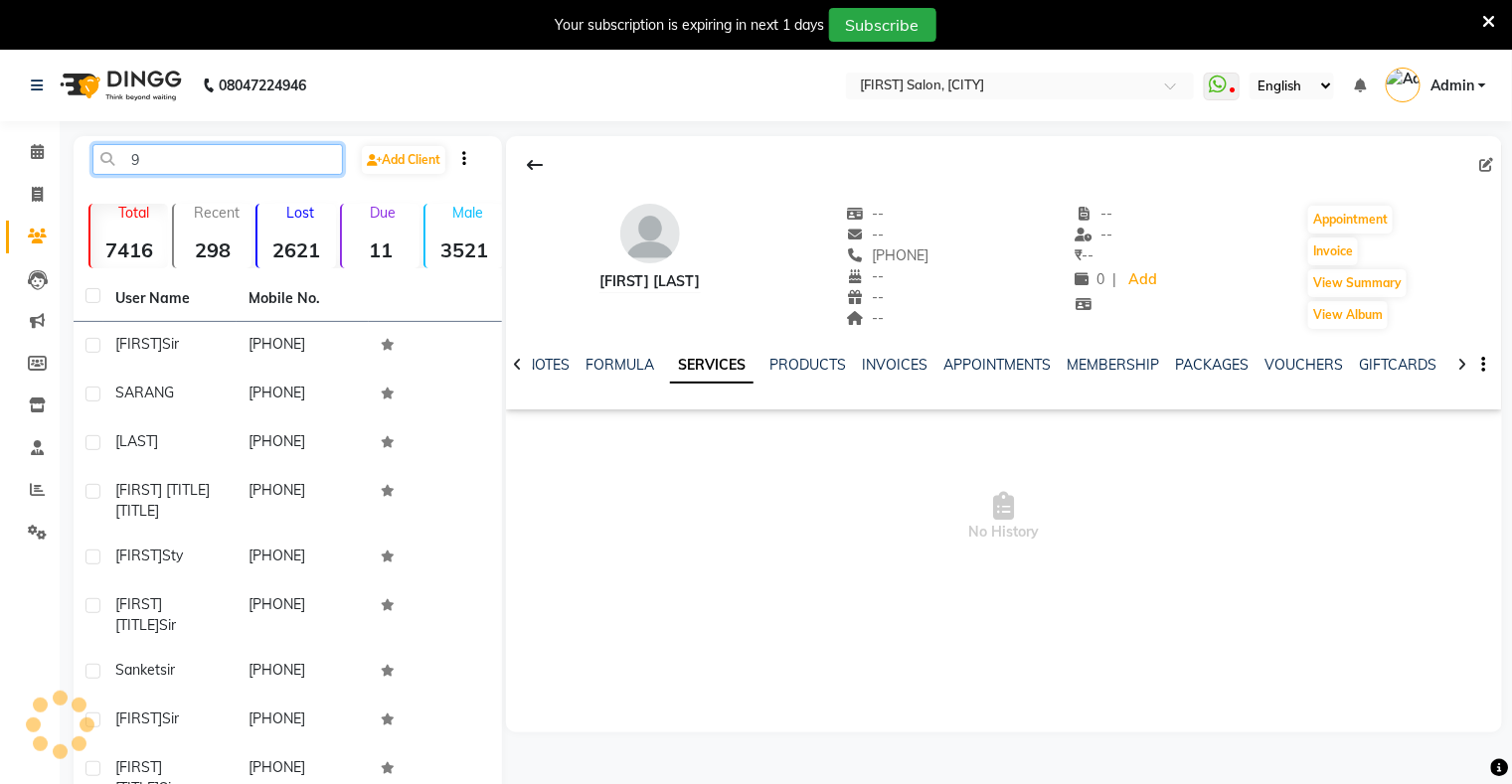 type 